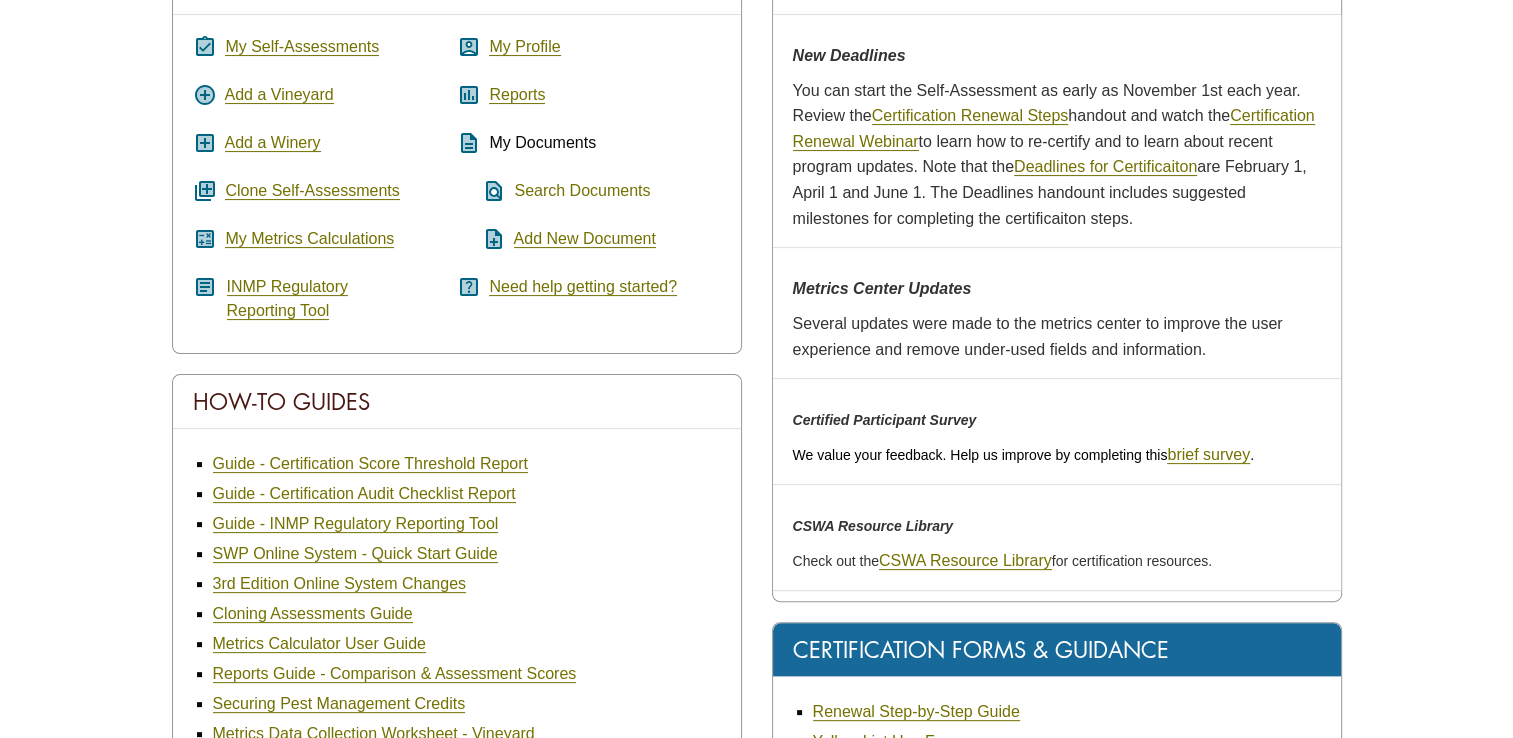 scroll, scrollTop: 400, scrollLeft: 0, axis: vertical 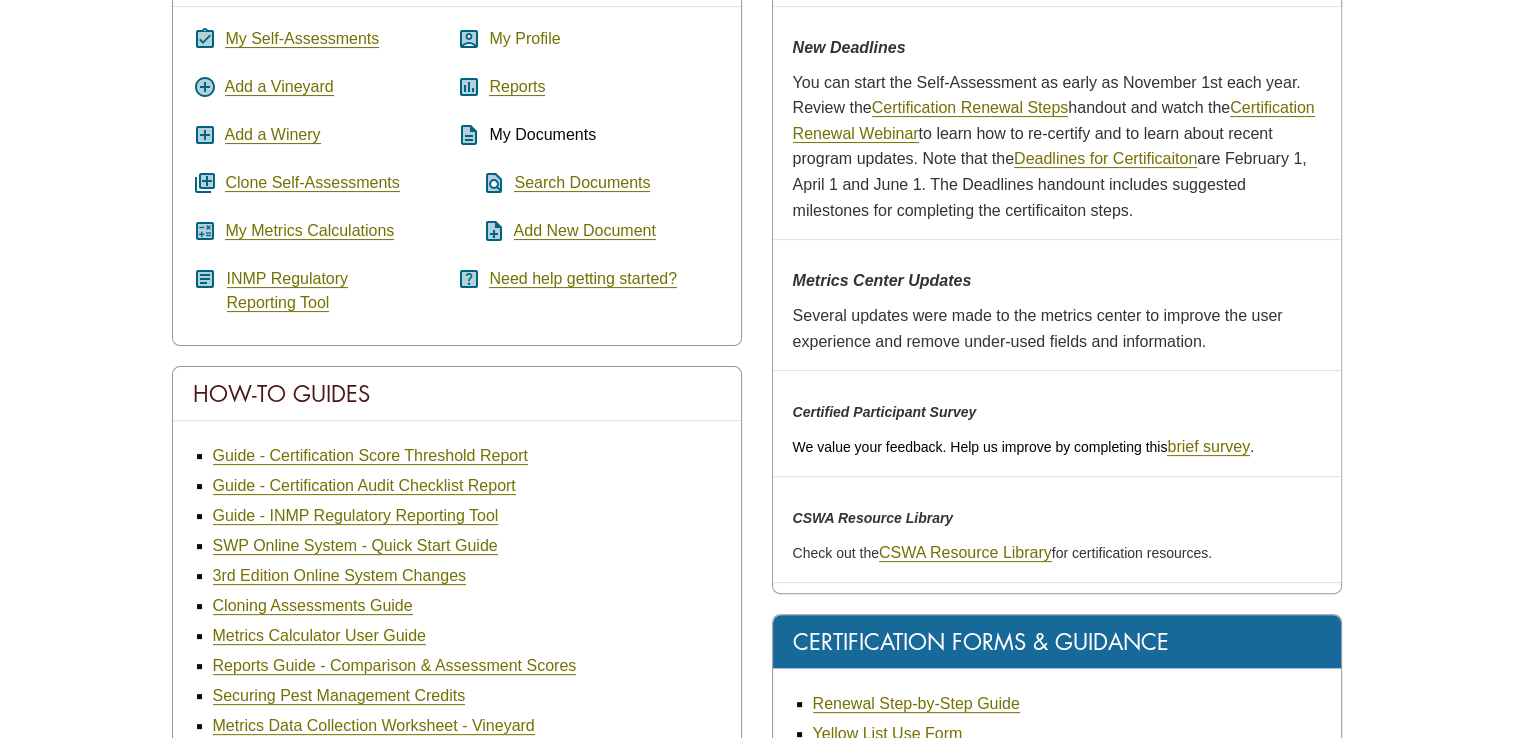 click on "My Profile" at bounding box center (524, 39) 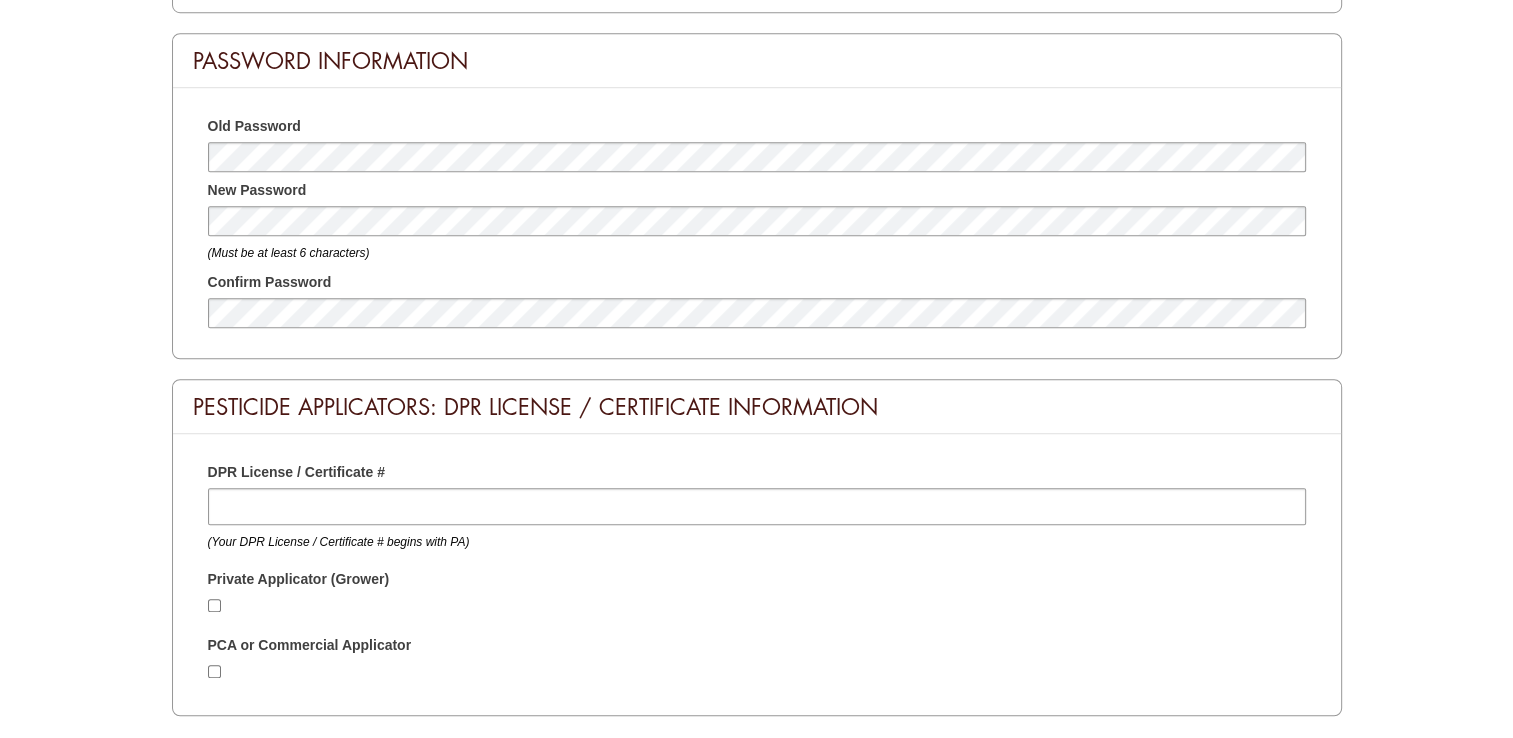 scroll, scrollTop: 1300, scrollLeft: 0, axis: vertical 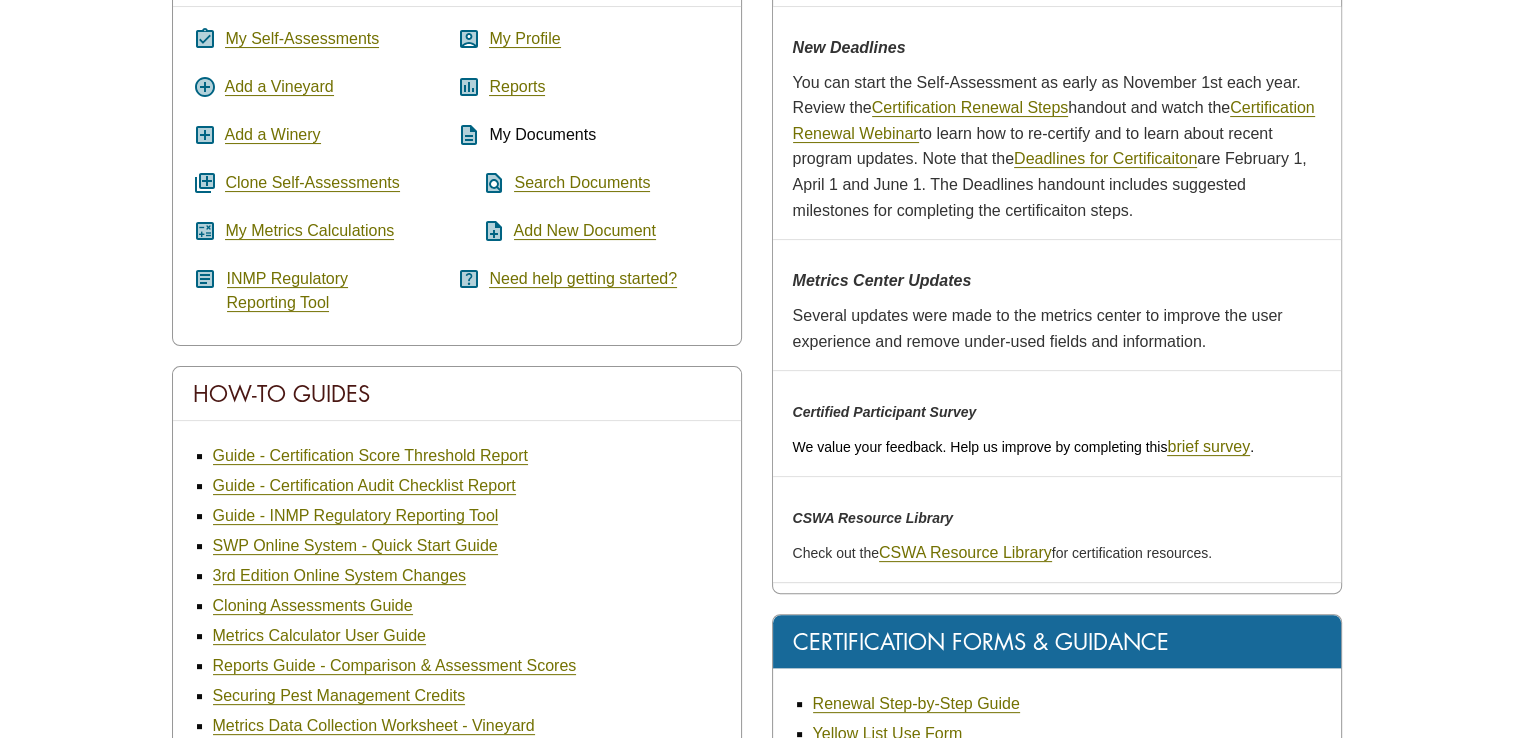 click on "My Documents" at bounding box center (542, 134) 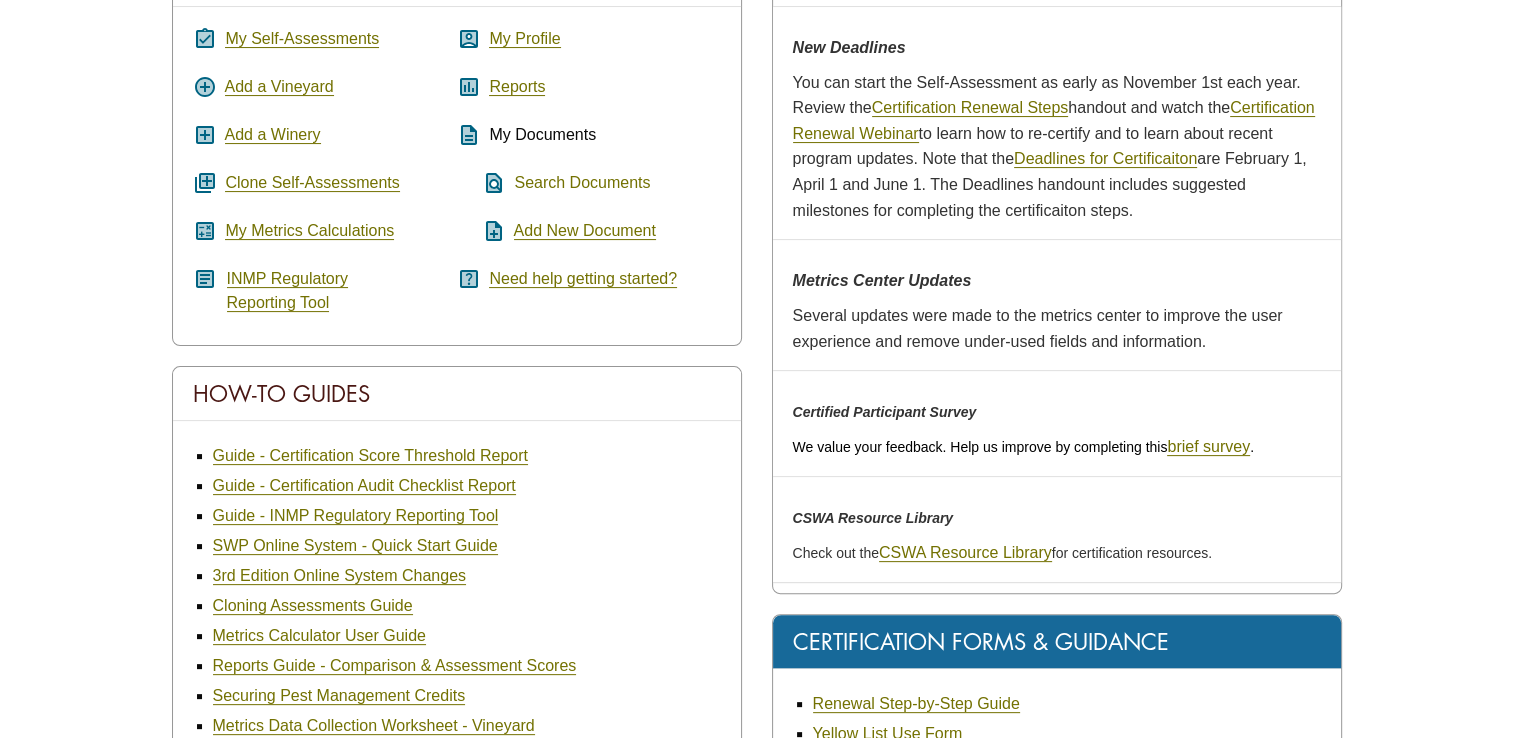 click on "Search Documents" at bounding box center (582, 183) 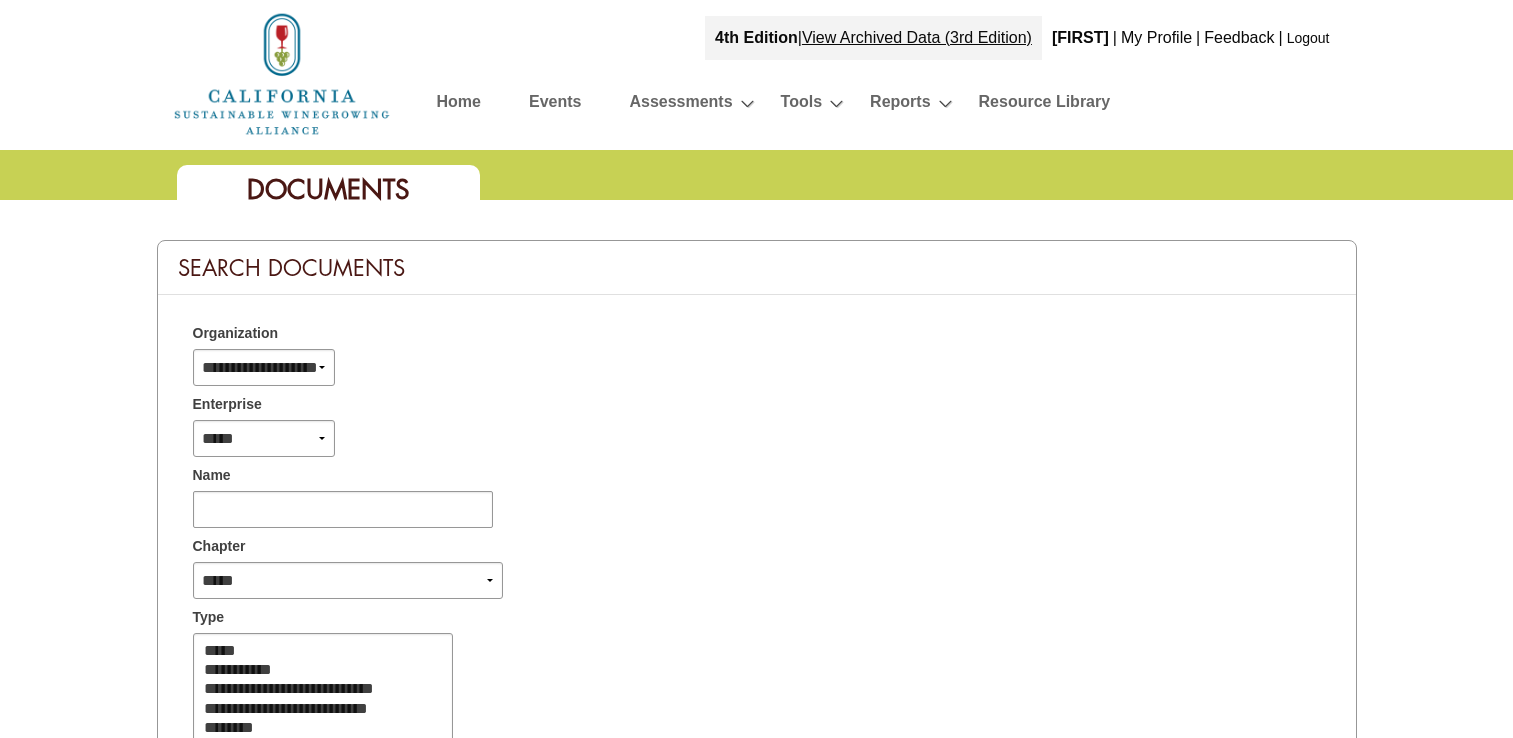 select 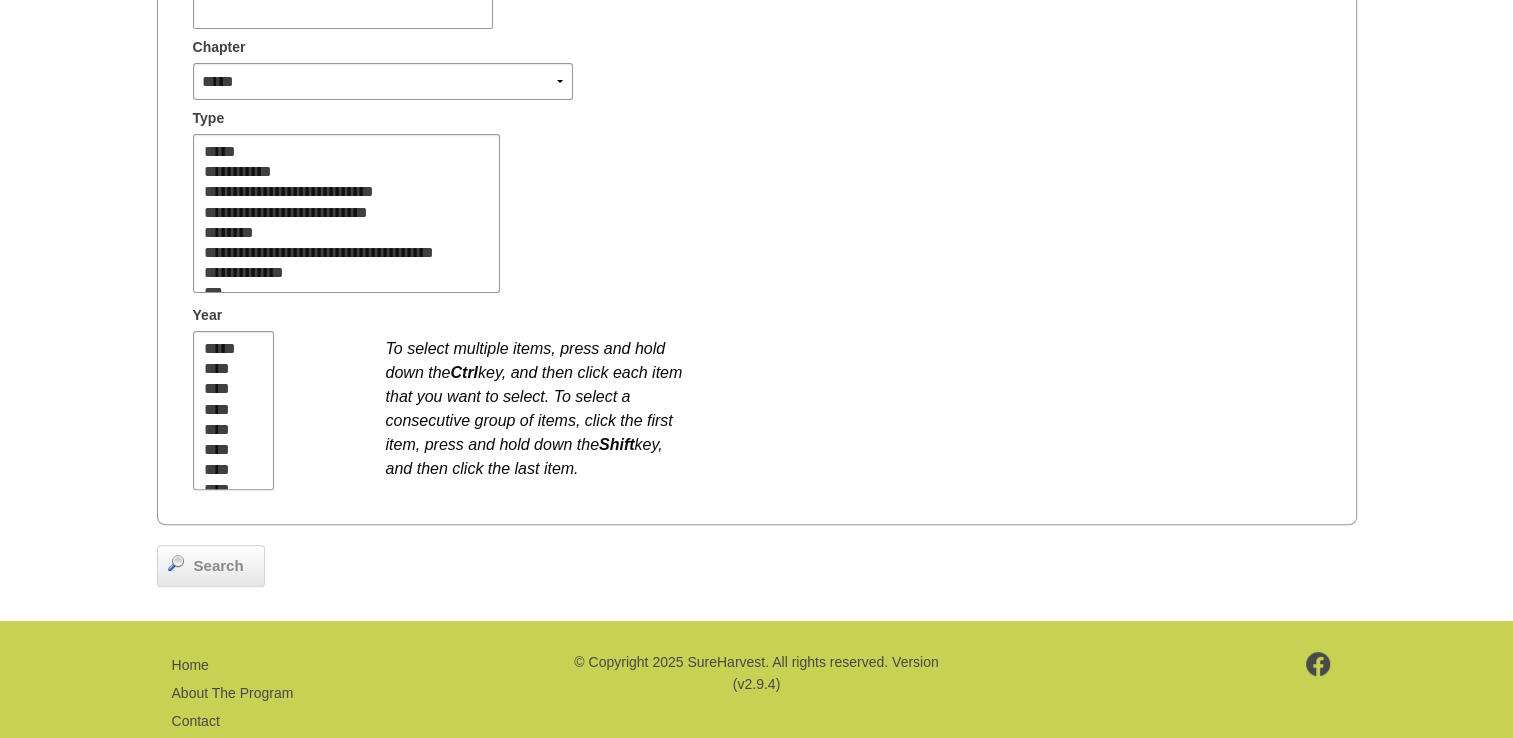 scroll, scrollTop: 500, scrollLeft: 0, axis: vertical 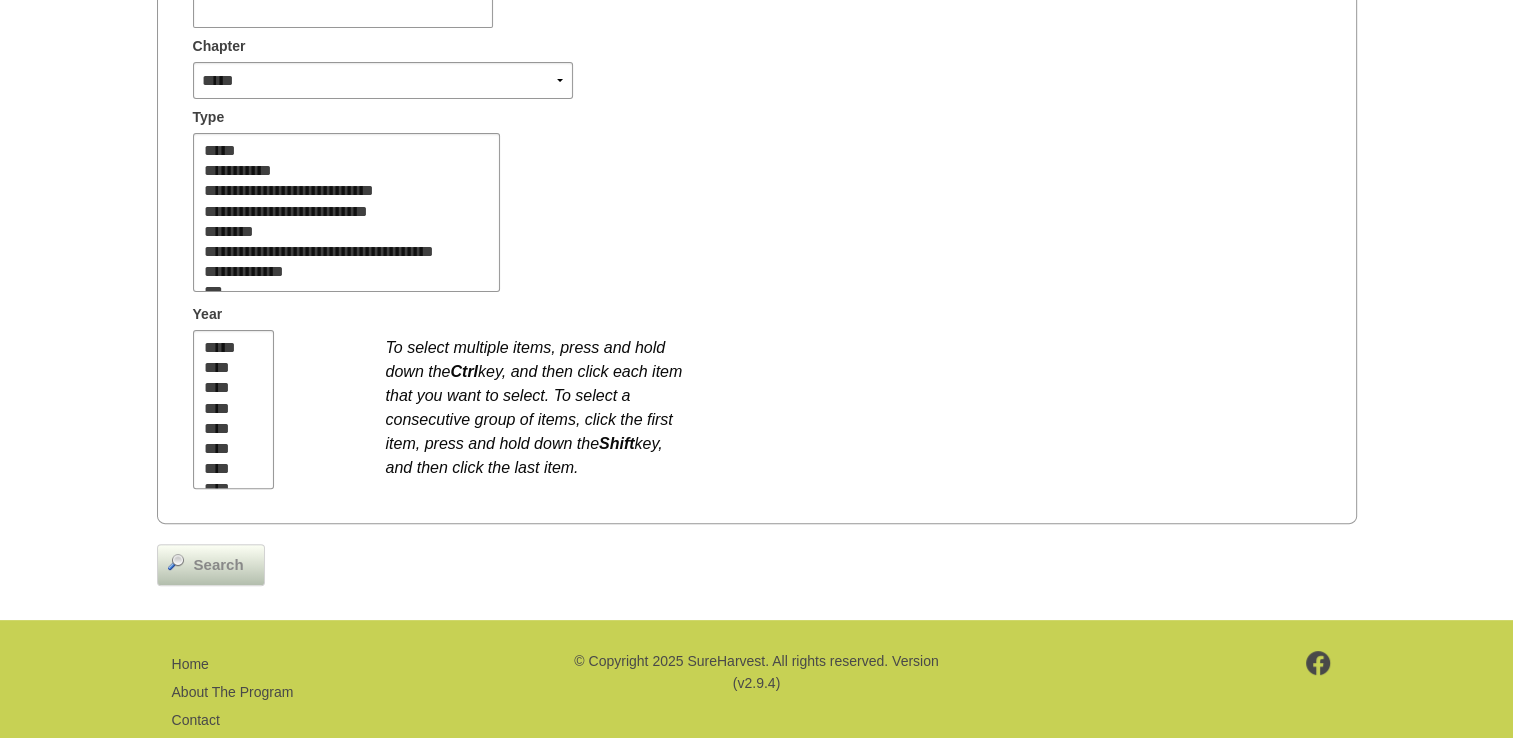 click on "Search" at bounding box center [219, 565] 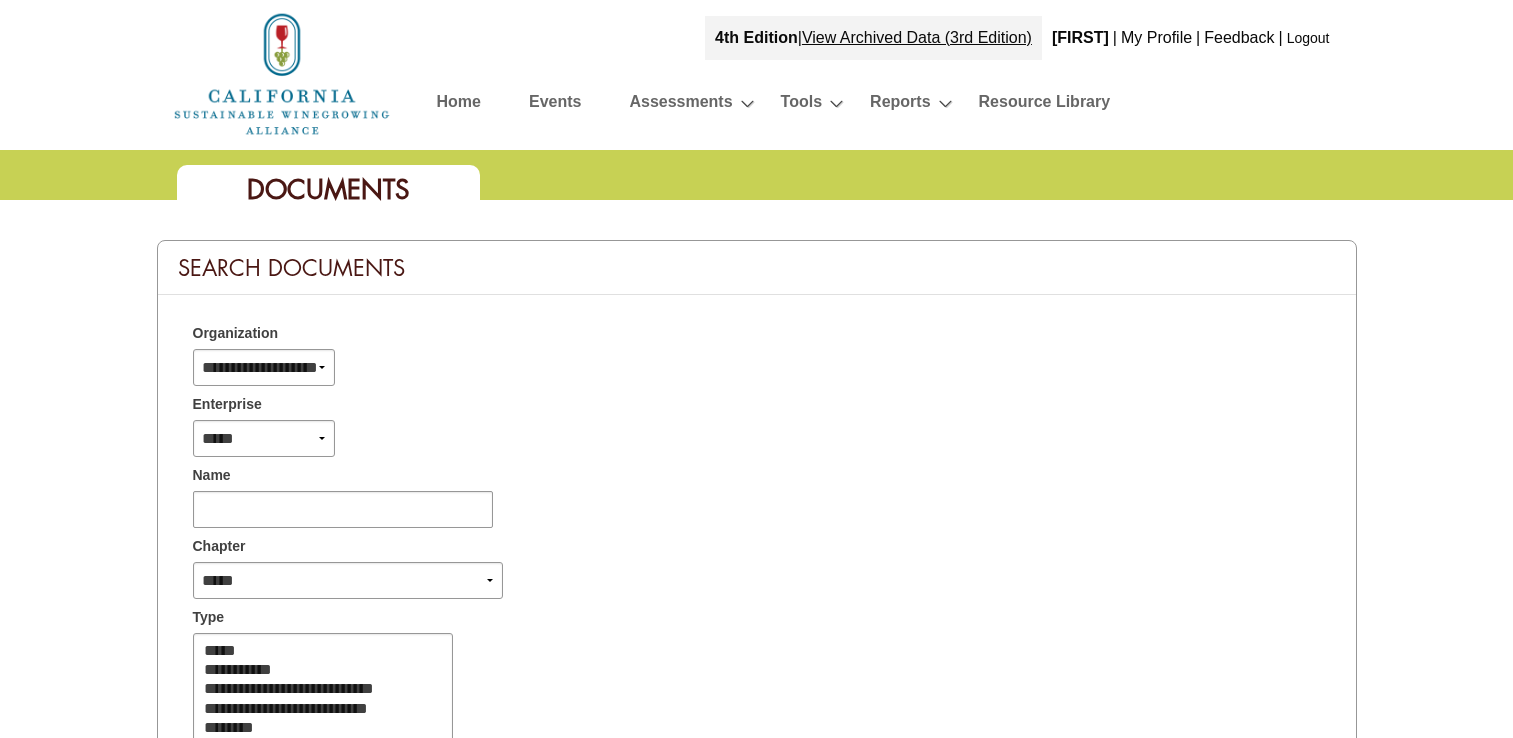 select 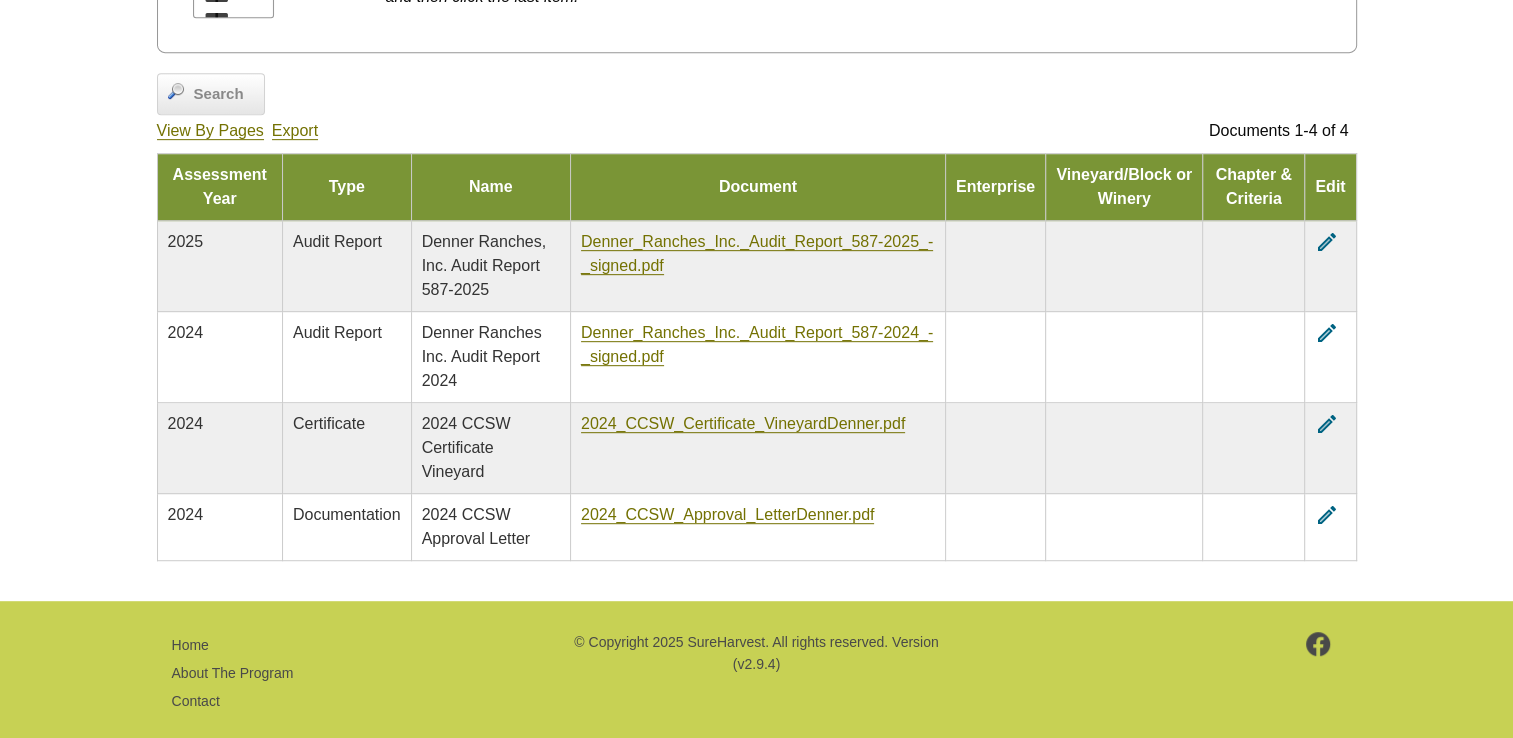 scroll, scrollTop: 993, scrollLeft: 0, axis: vertical 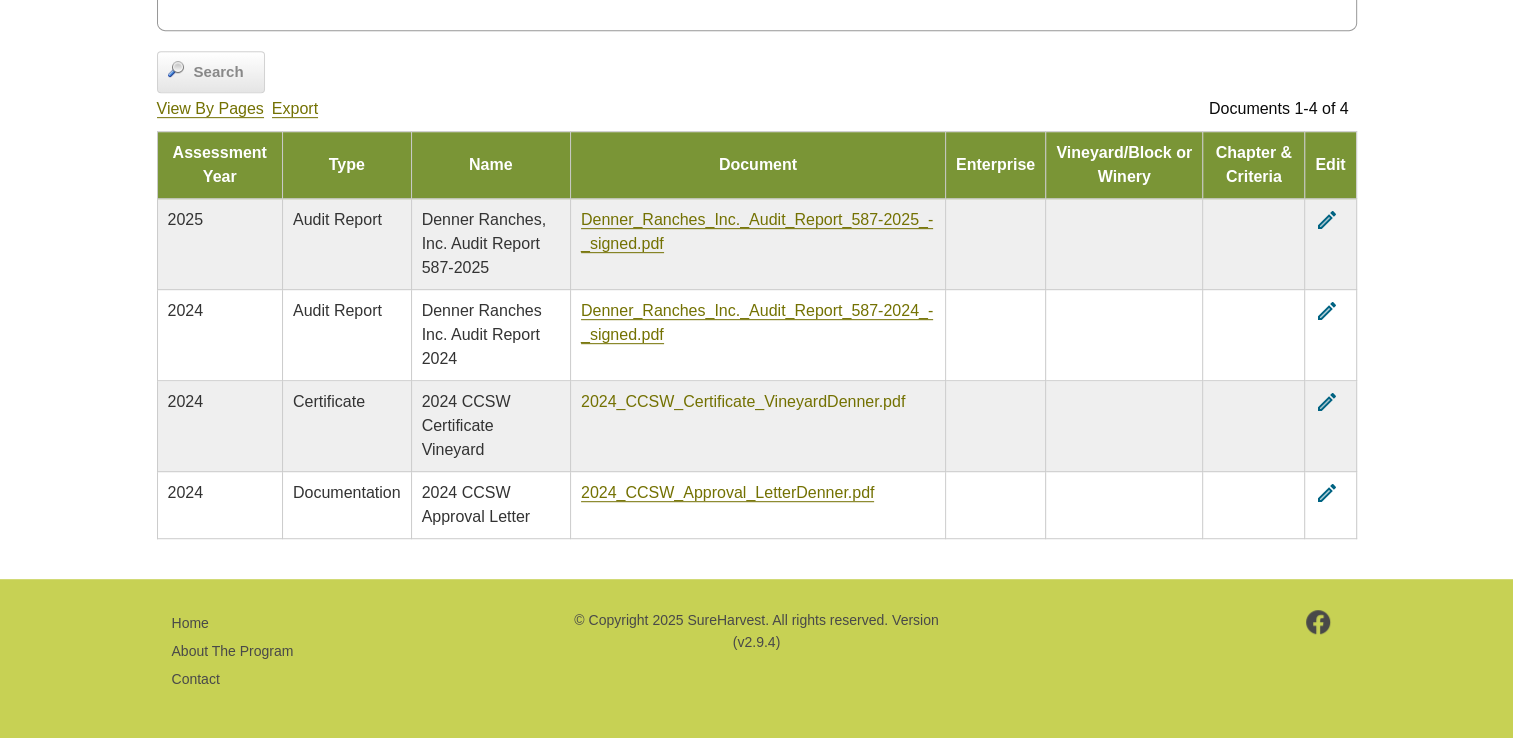 click on "2024_CCSW_Certificate_VineyardDenner.pdf" at bounding box center (743, 402) 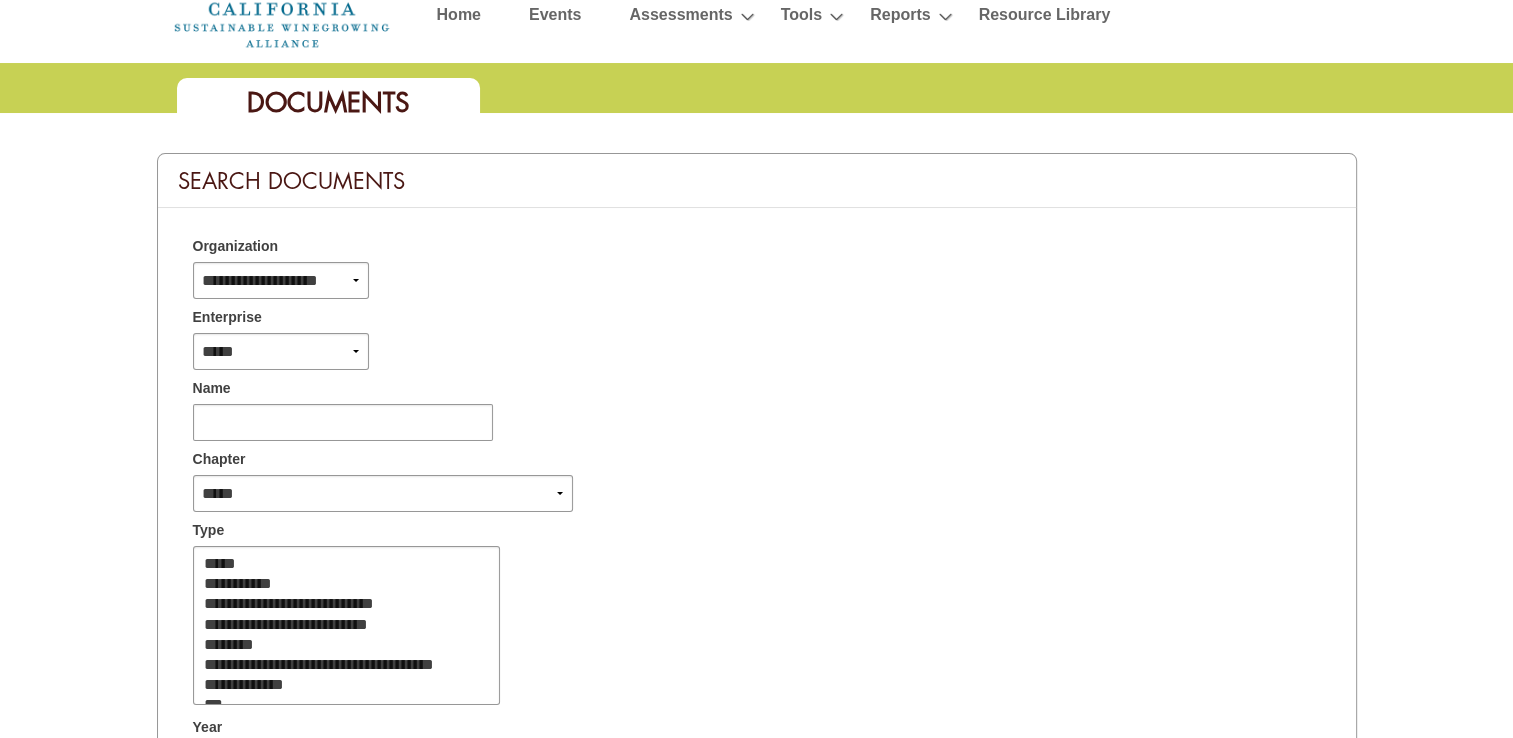 scroll, scrollTop: 200, scrollLeft: 0, axis: vertical 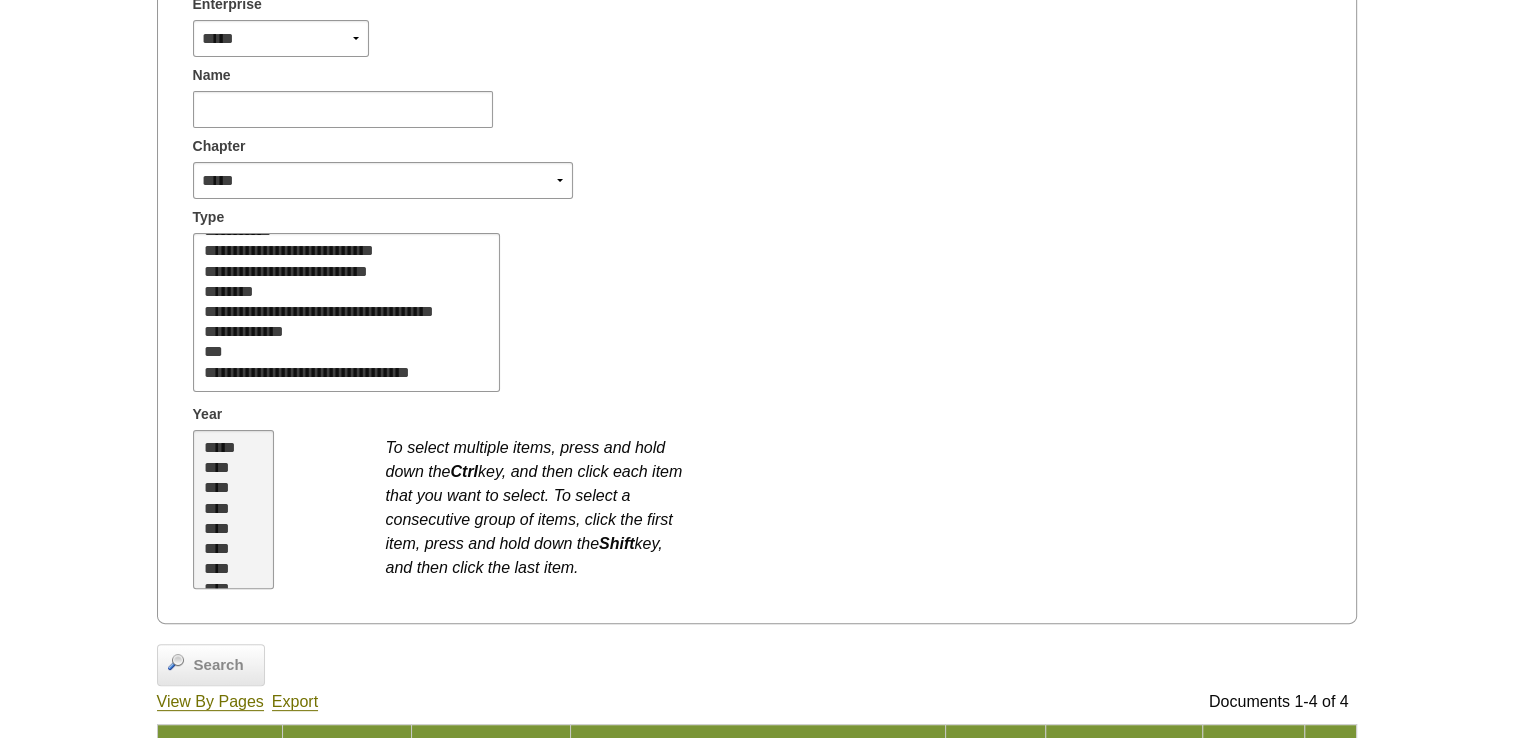 select on "**" 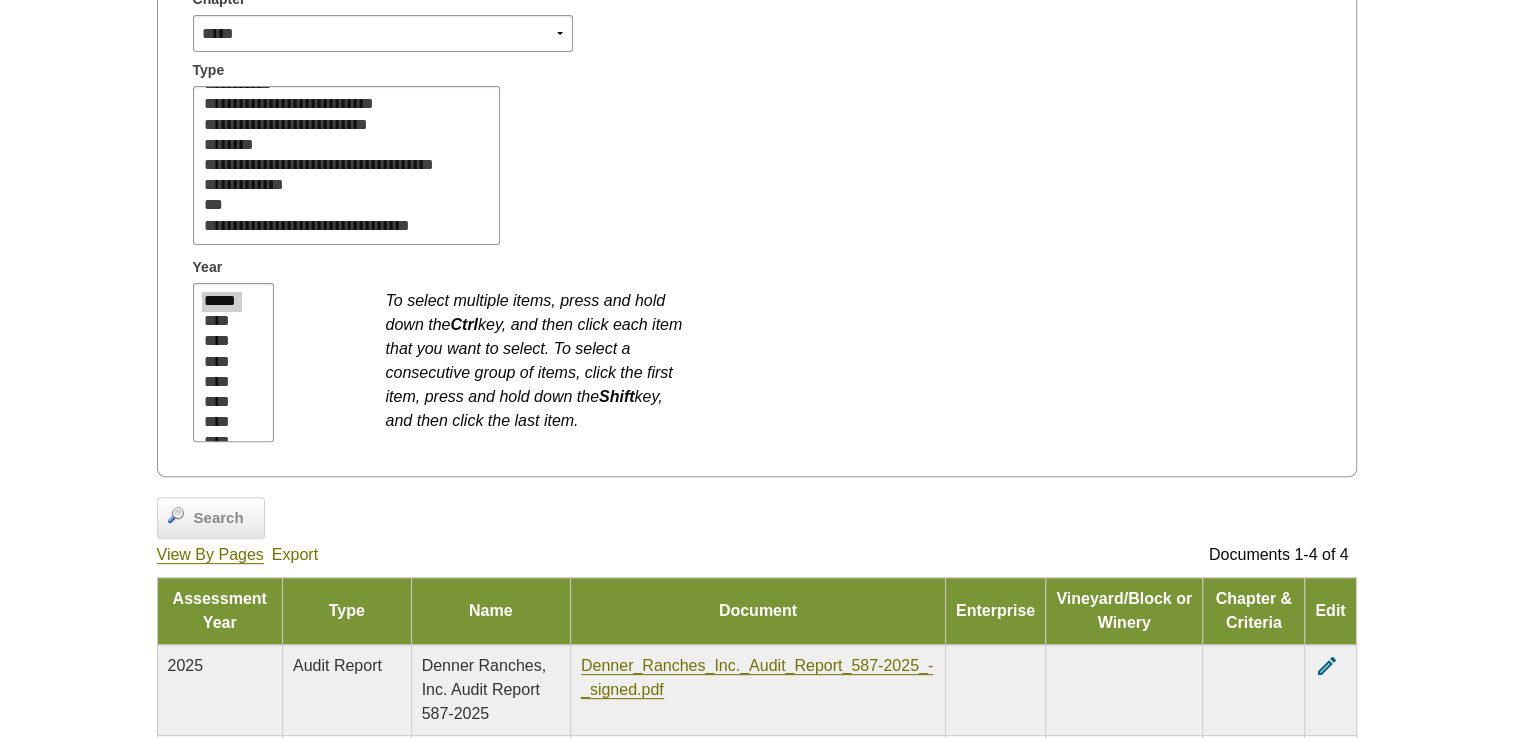 scroll, scrollTop: 600, scrollLeft: 0, axis: vertical 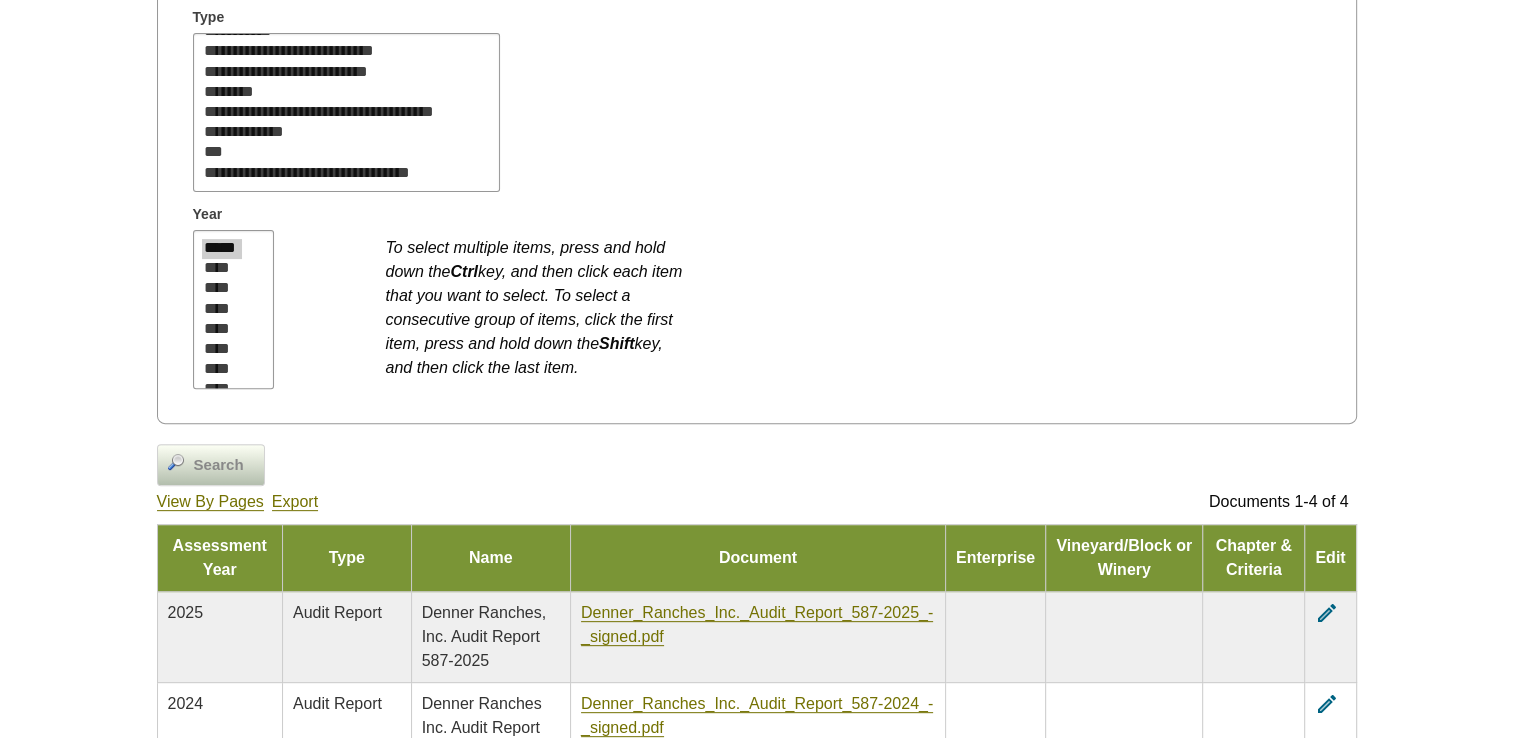 click on "Search" at bounding box center [219, 465] 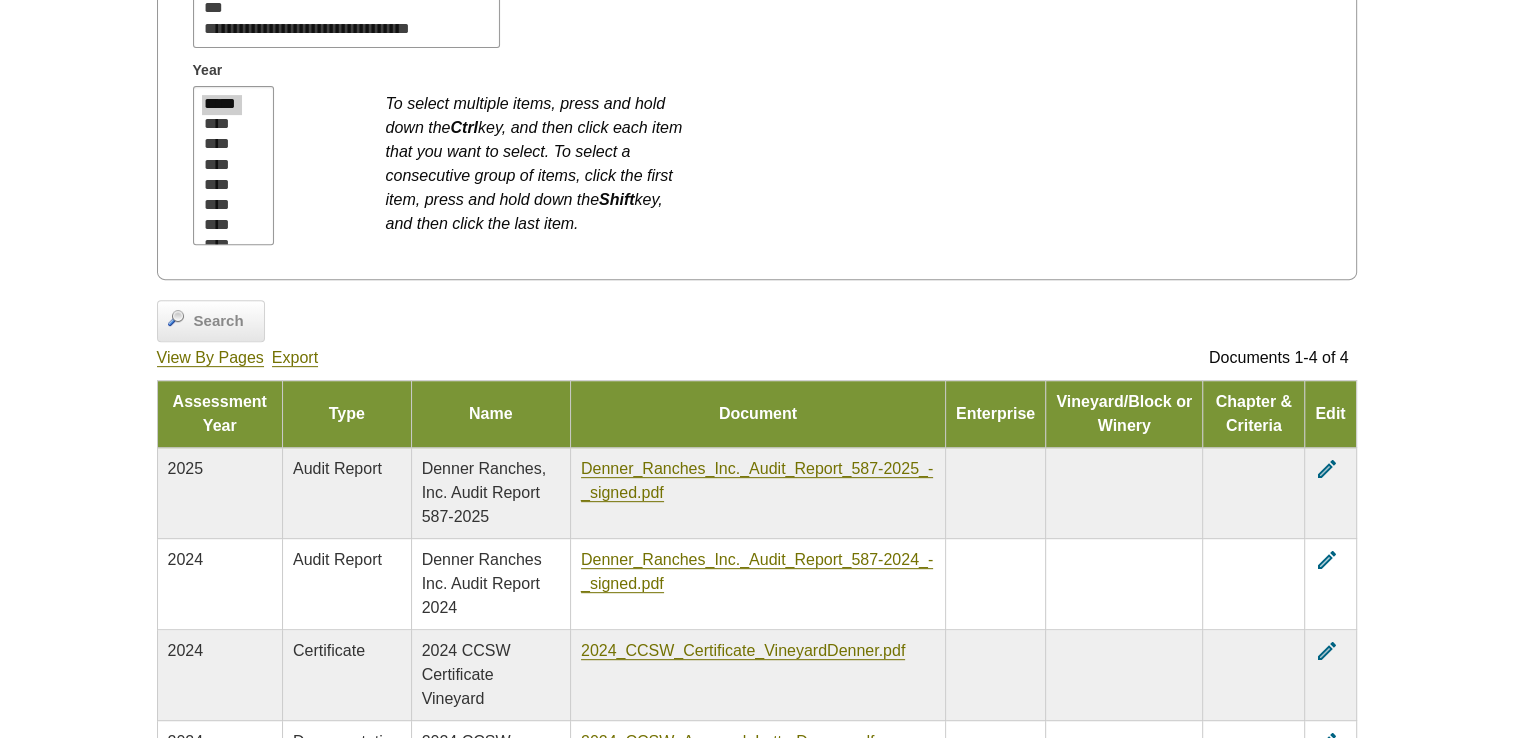 scroll, scrollTop: 800, scrollLeft: 0, axis: vertical 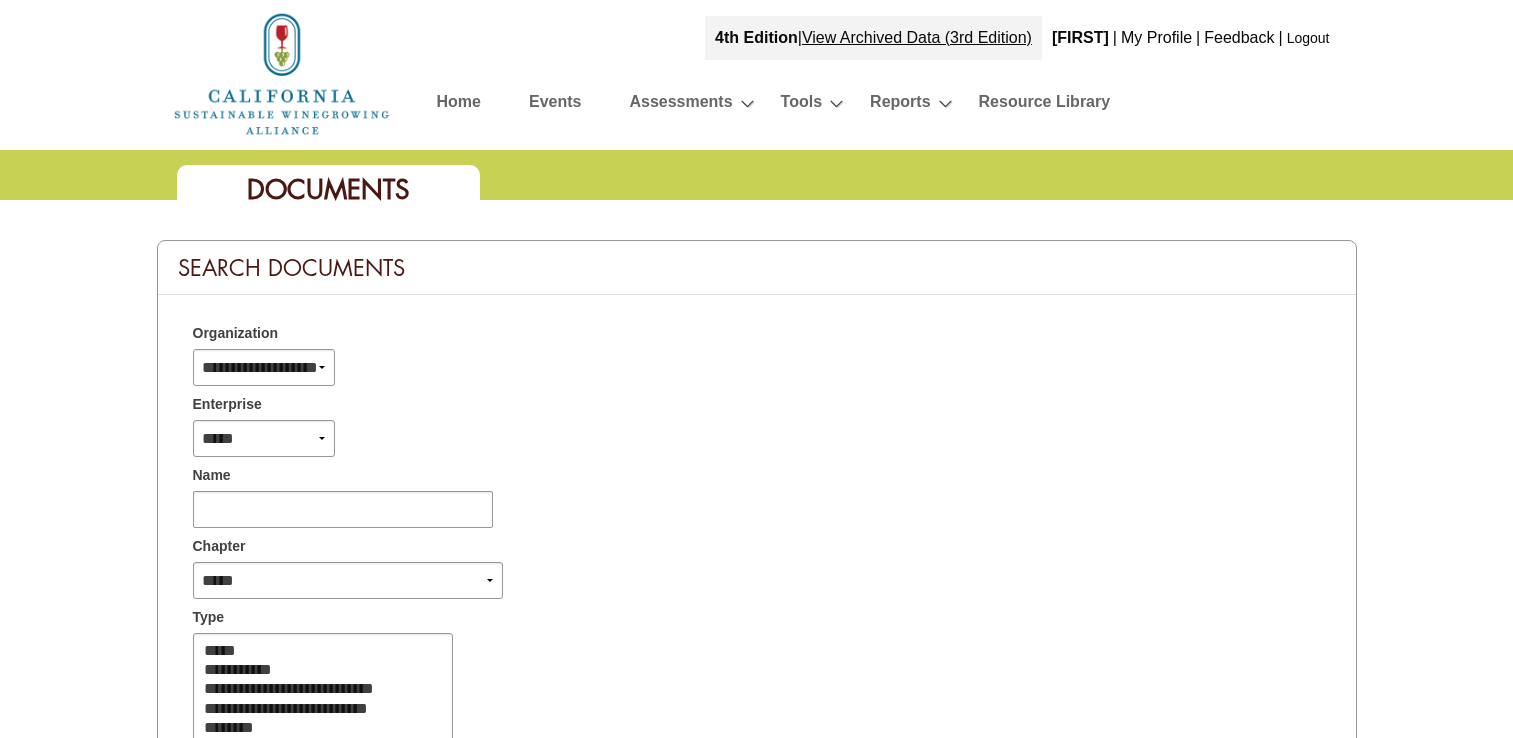 select 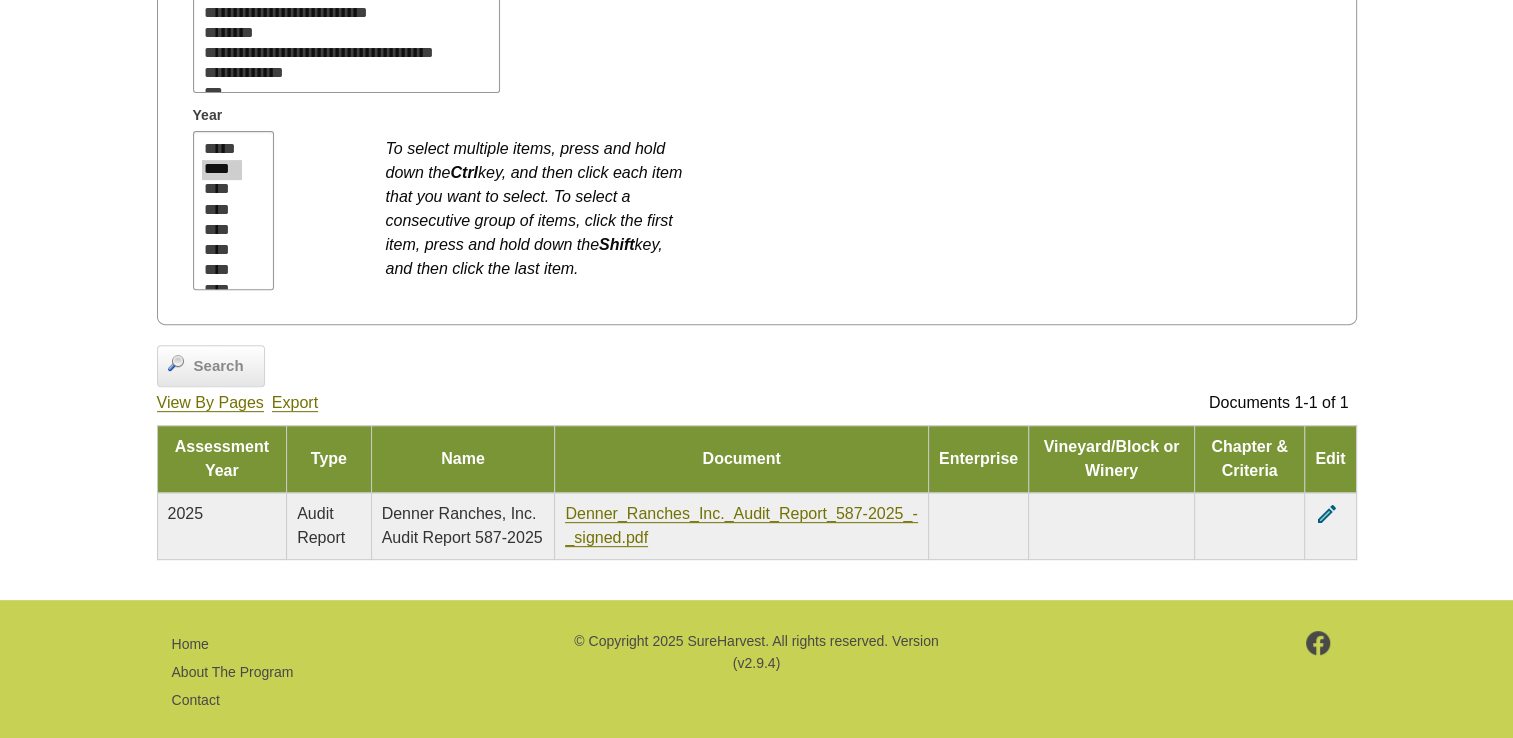 scroll, scrollTop: 720, scrollLeft: 0, axis: vertical 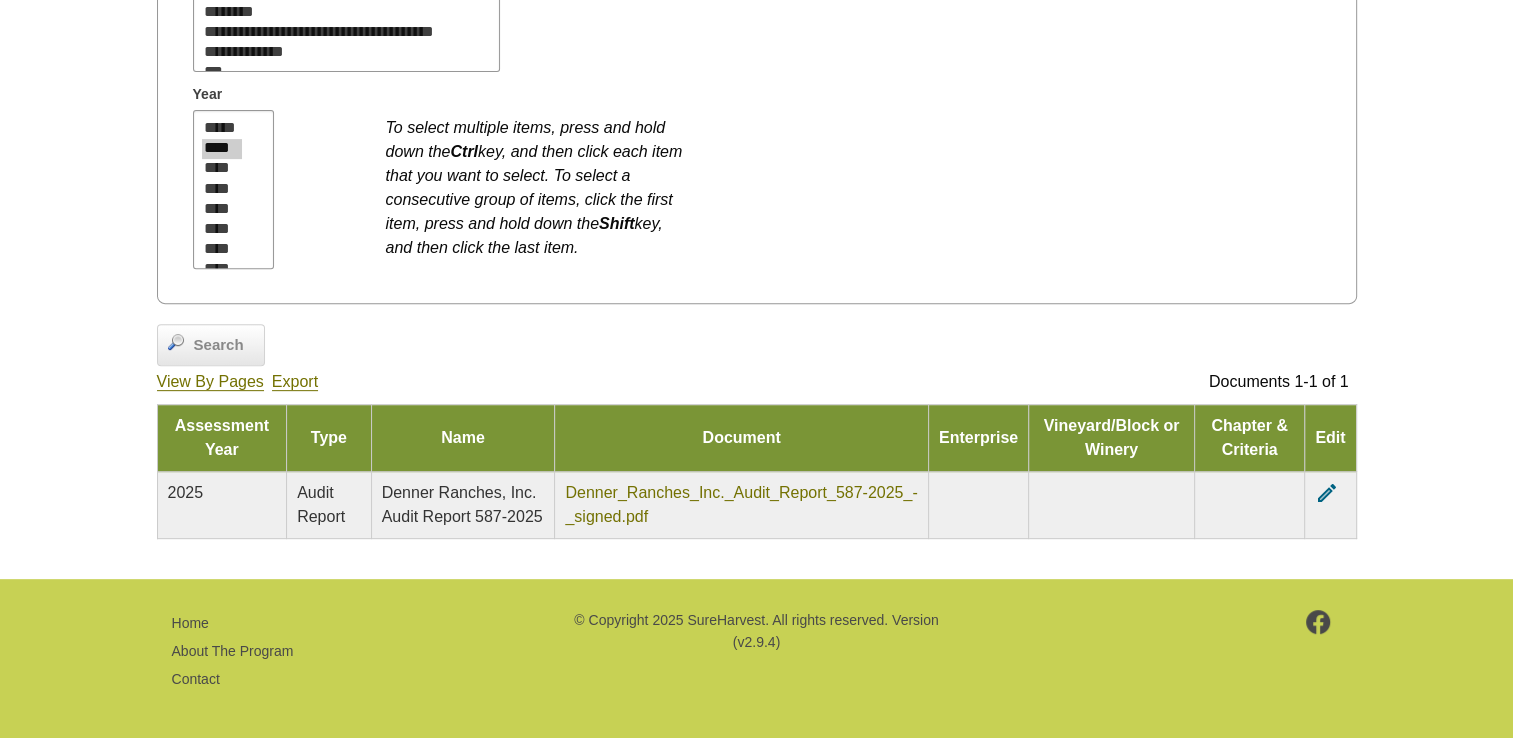 click on "Denner_Ranches_Inc._Audit_Report_587-2025_-_signed.pdf" at bounding box center [741, 505] 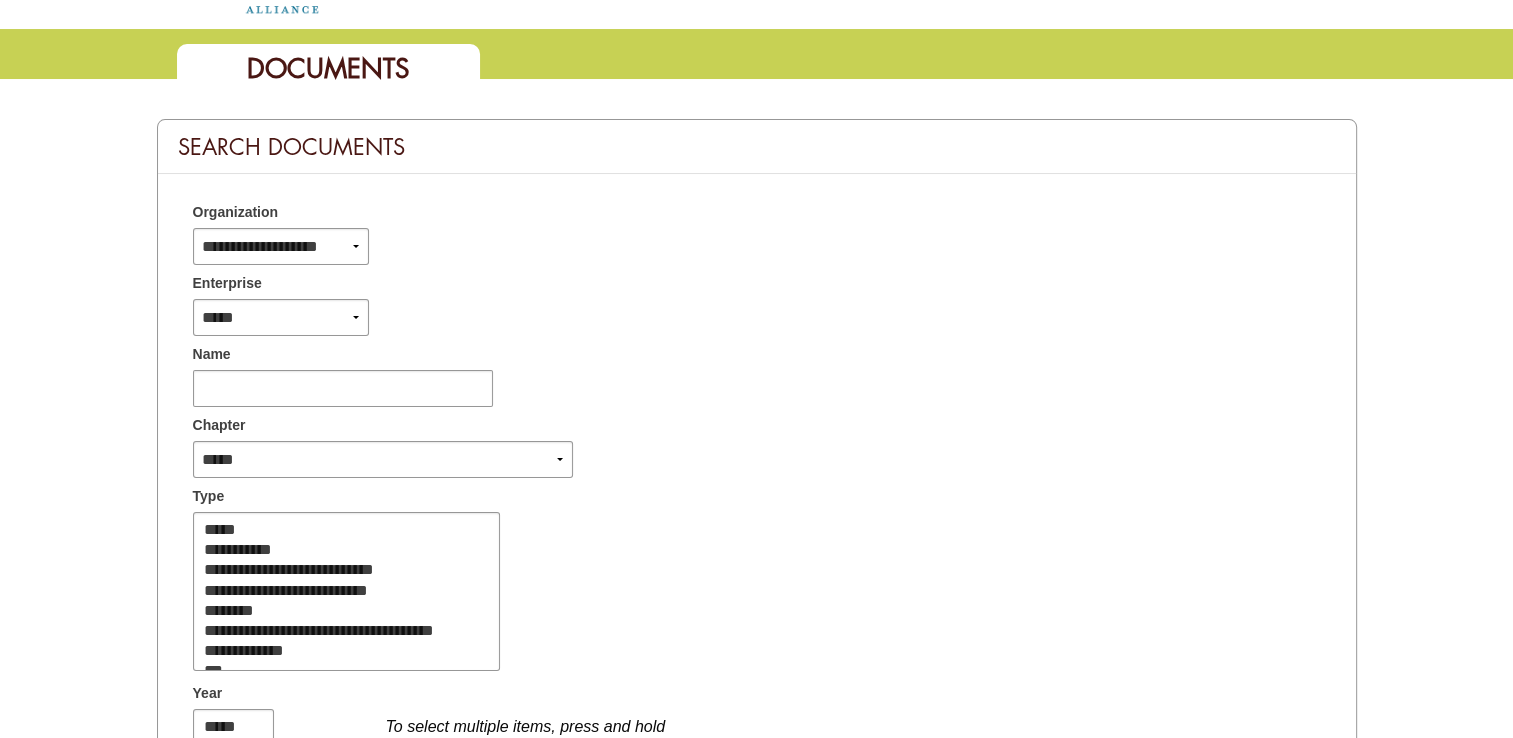 scroll, scrollTop: 20, scrollLeft: 0, axis: vertical 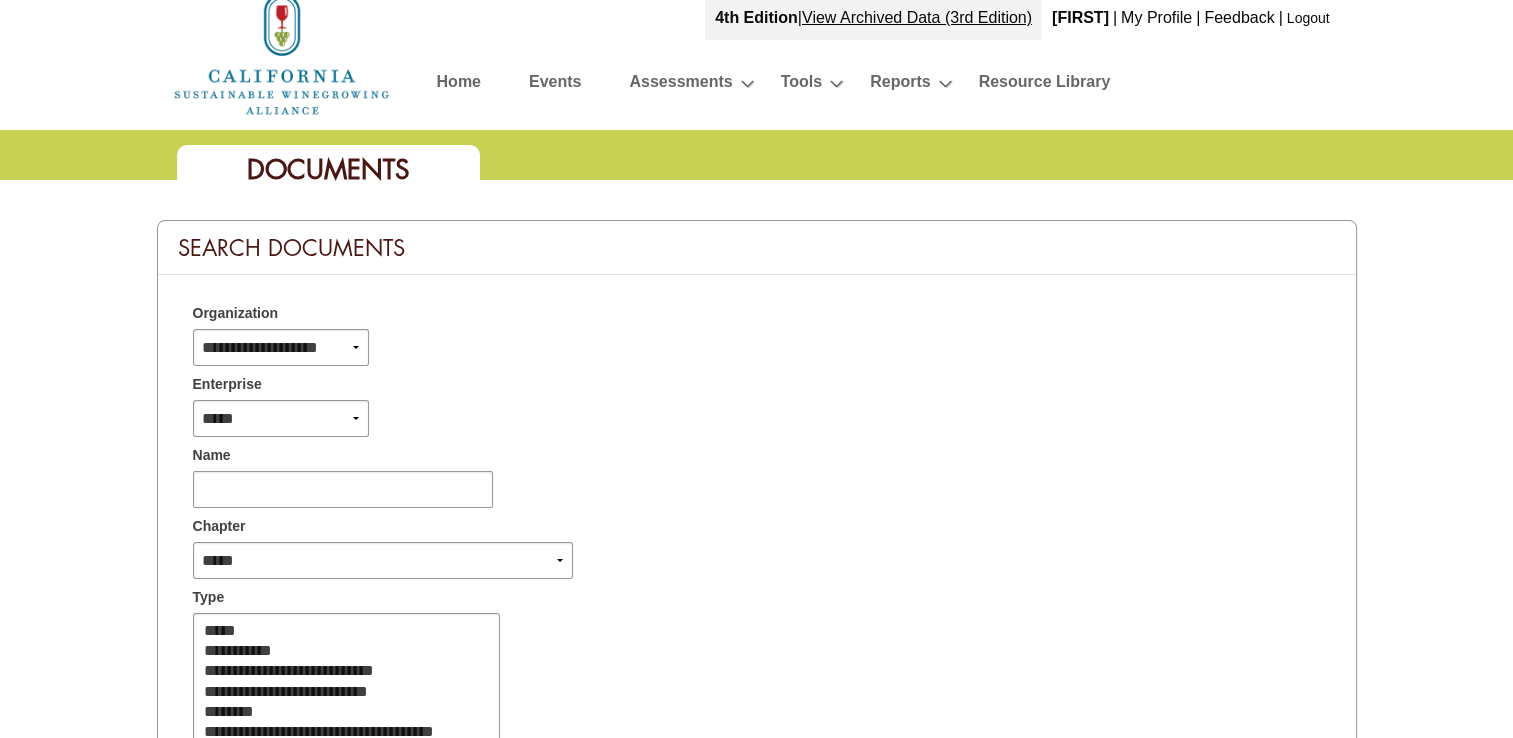 click on "Home" at bounding box center [459, 85] 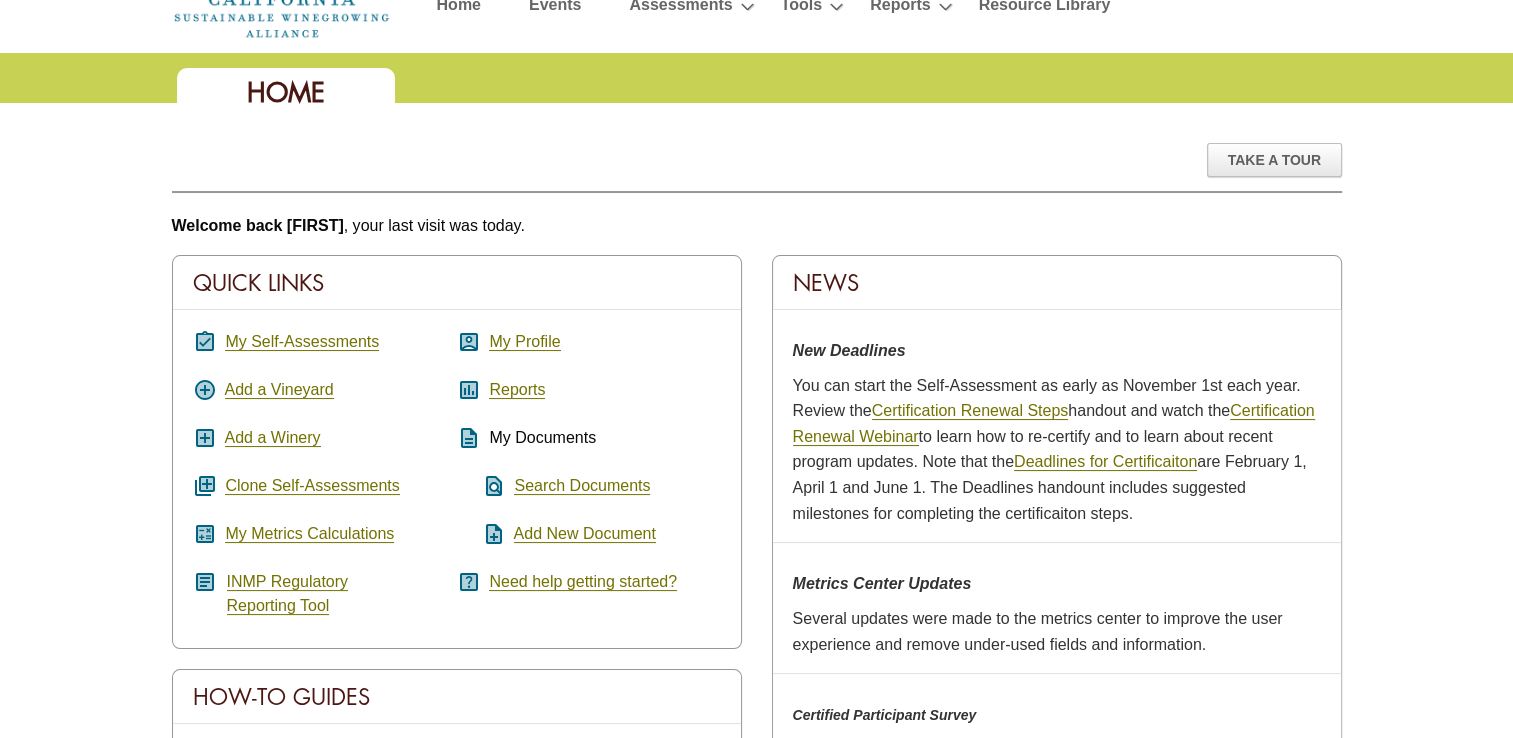 scroll, scrollTop: 100, scrollLeft: 0, axis: vertical 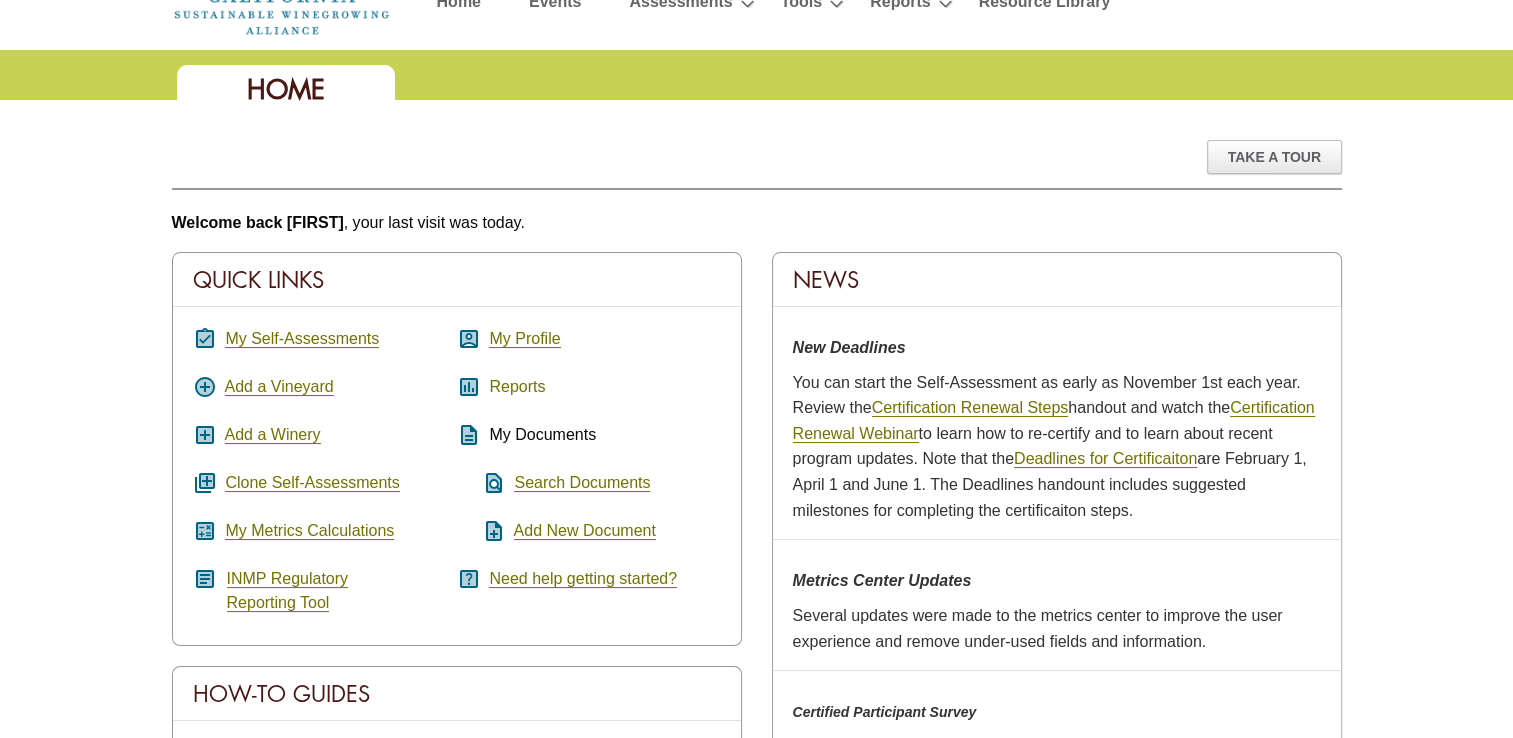 click on "Reports" at bounding box center (517, 387) 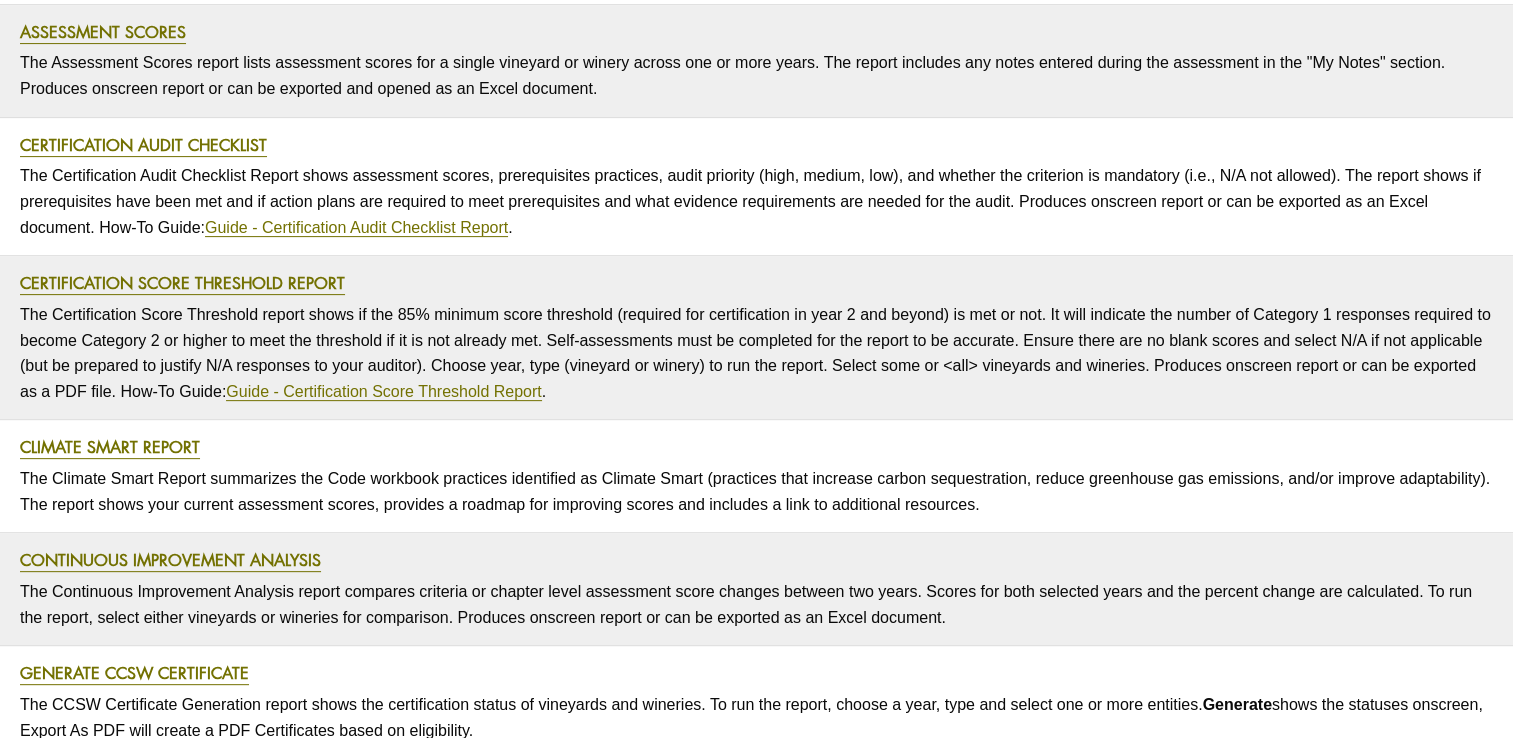 scroll, scrollTop: 0, scrollLeft: 0, axis: both 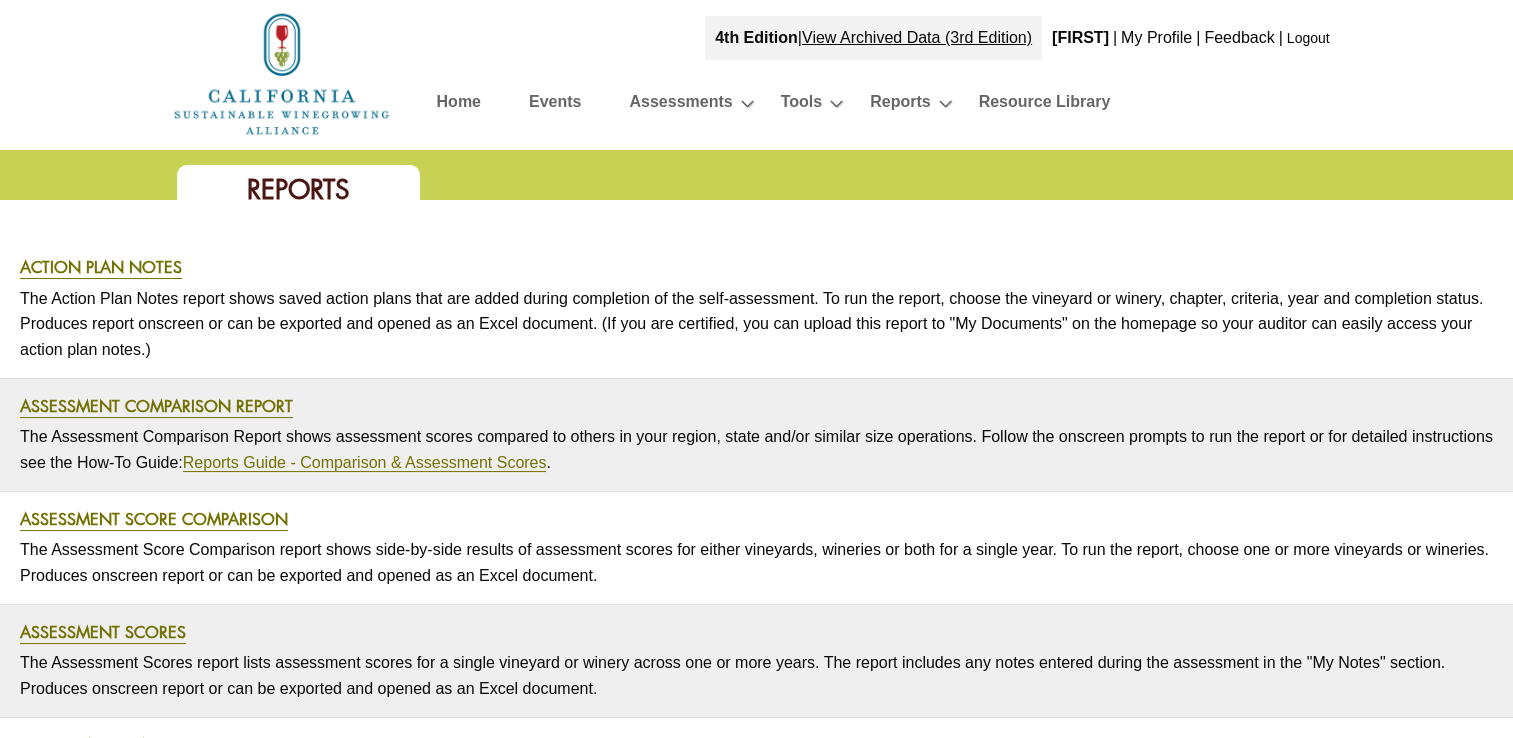 click on "Home" at bounding box center (459, 105) 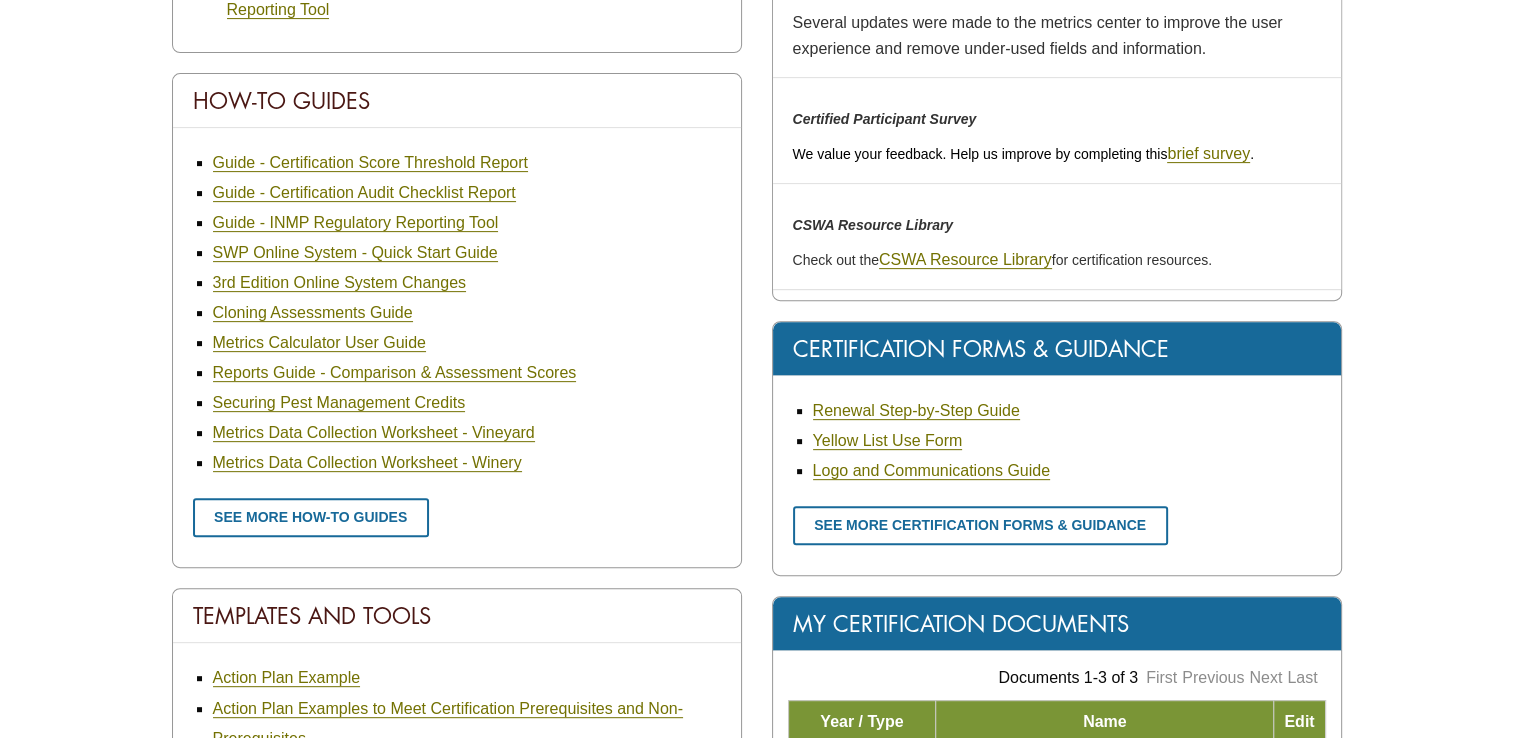 scroll, scrollTop: 0, scrollLeft: 0, axis: both 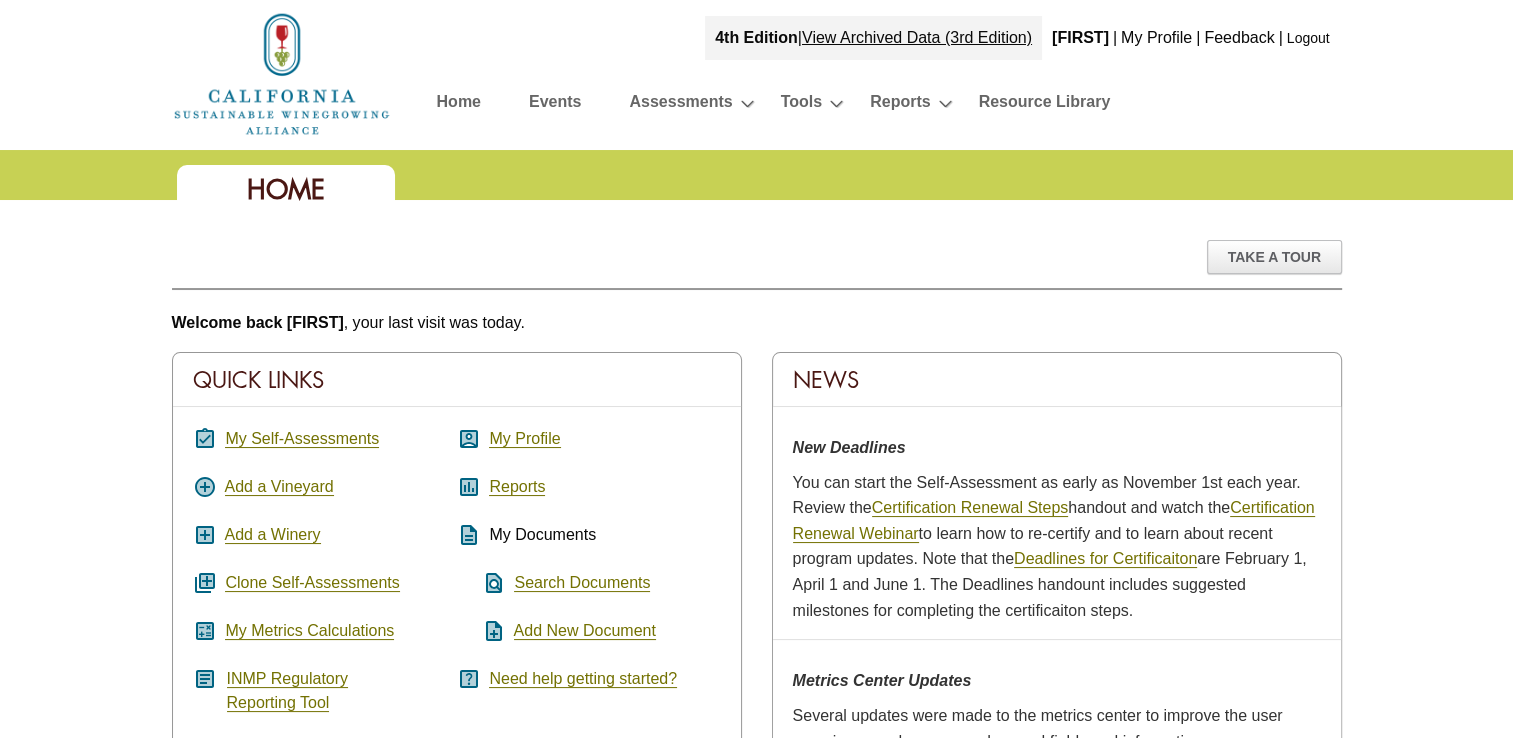 click on "Feedback" at bounding box center (1239, 37) 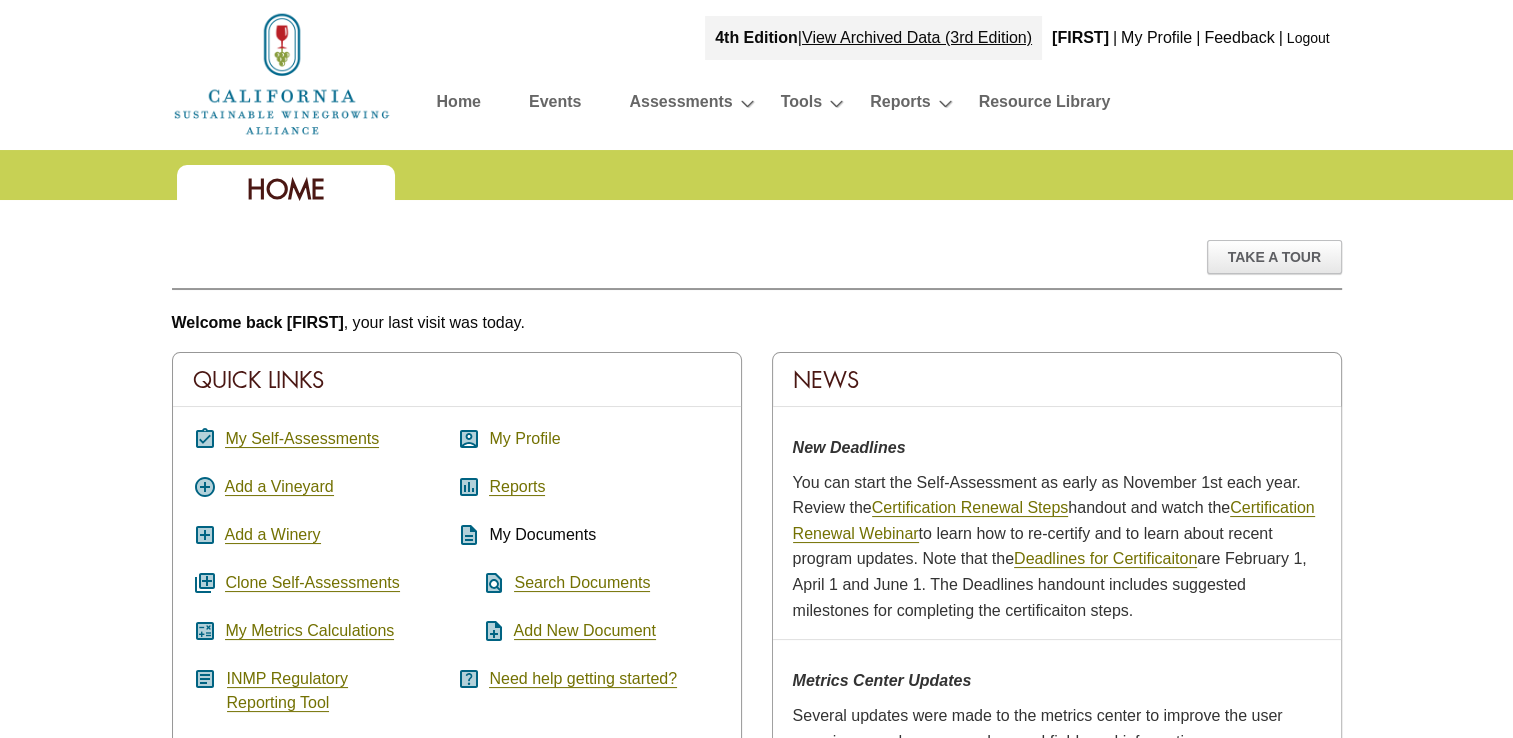 click on "My Profile" at bounding box center [524, 439] 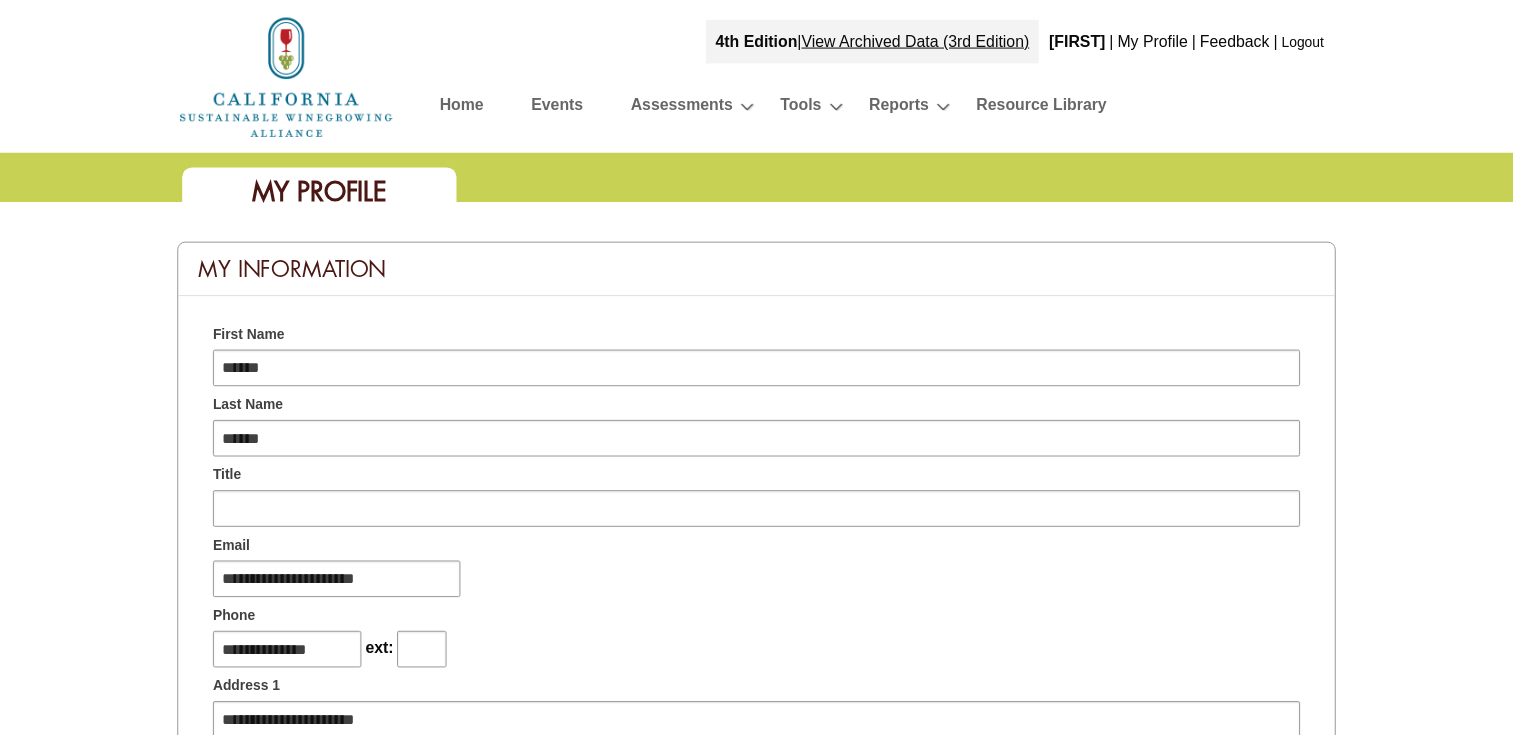scroll, scrollTop: 0, scrollLeft: 0, axis: both 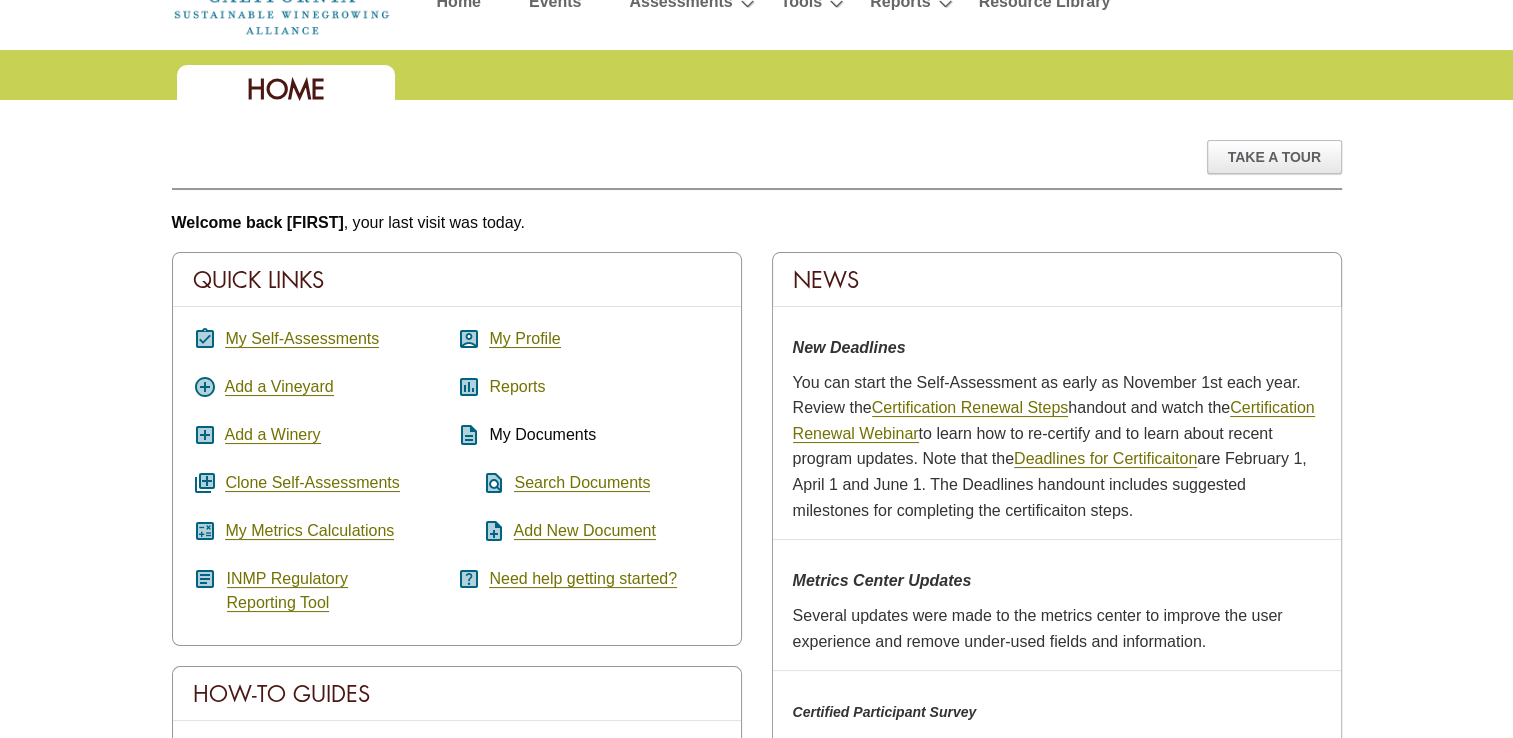 click on "Reports" at bounding box center [517, 387] 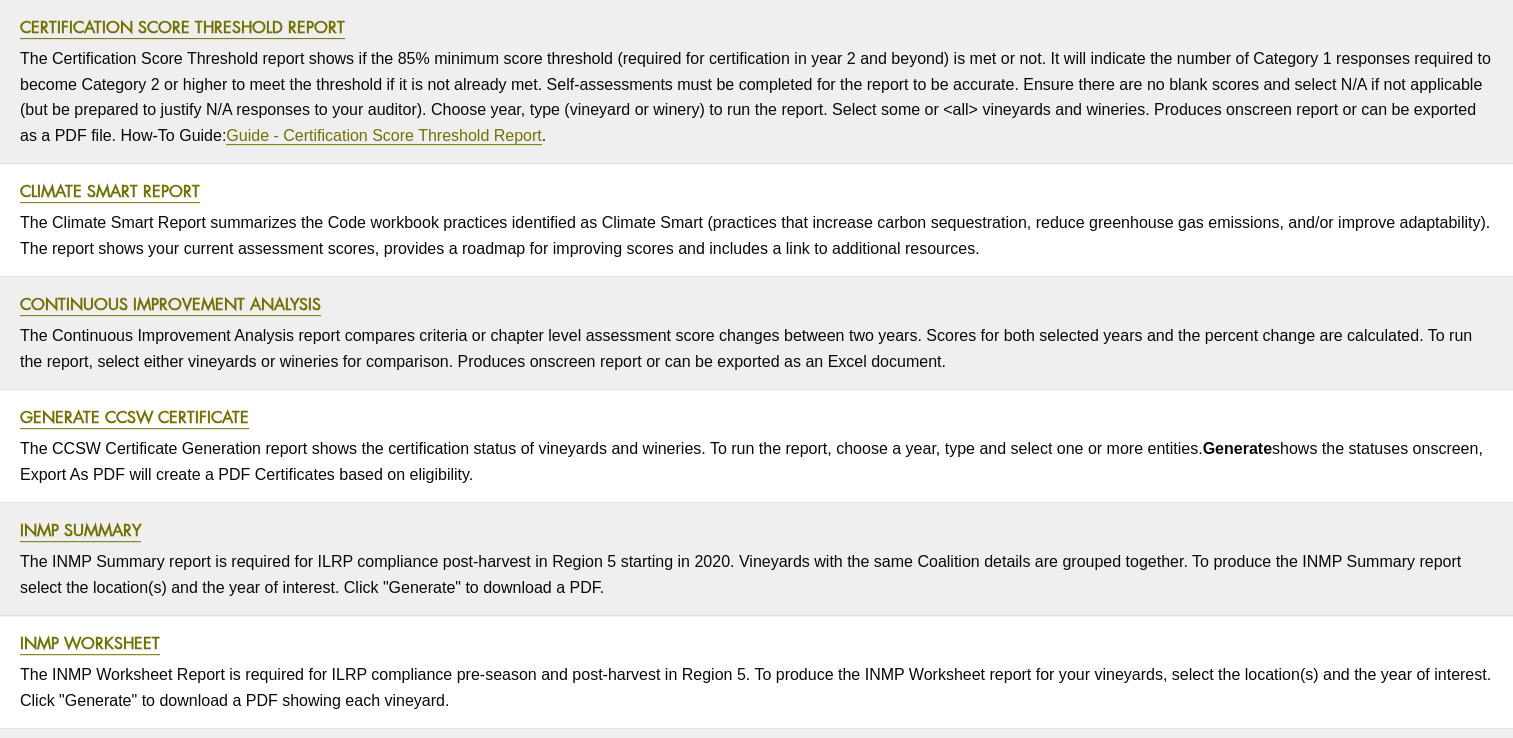 scroll, scrollTop: 900, scrollLeft: 0, axis: vertical 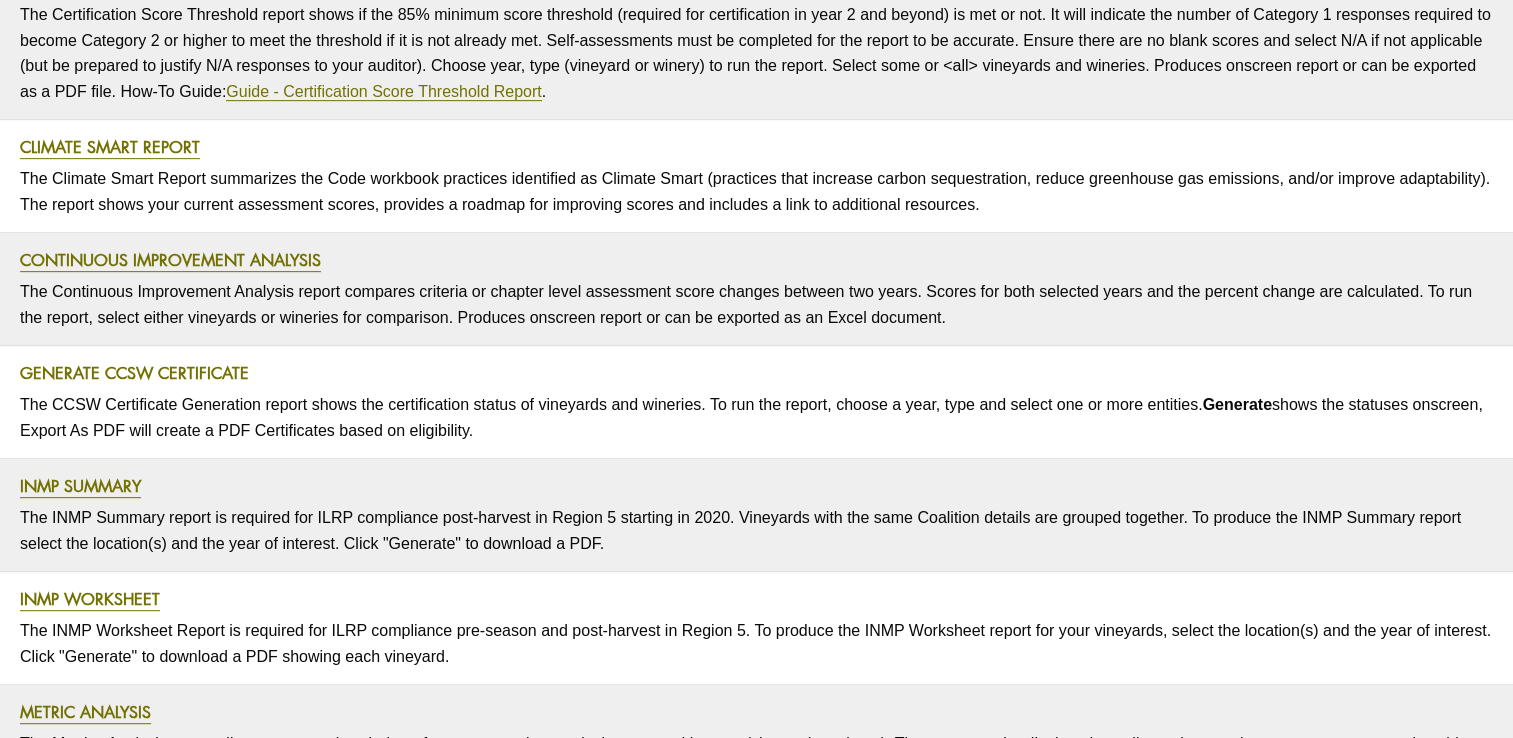 click on "Generate CCSW Certificate" at bounding box center (134, 373) 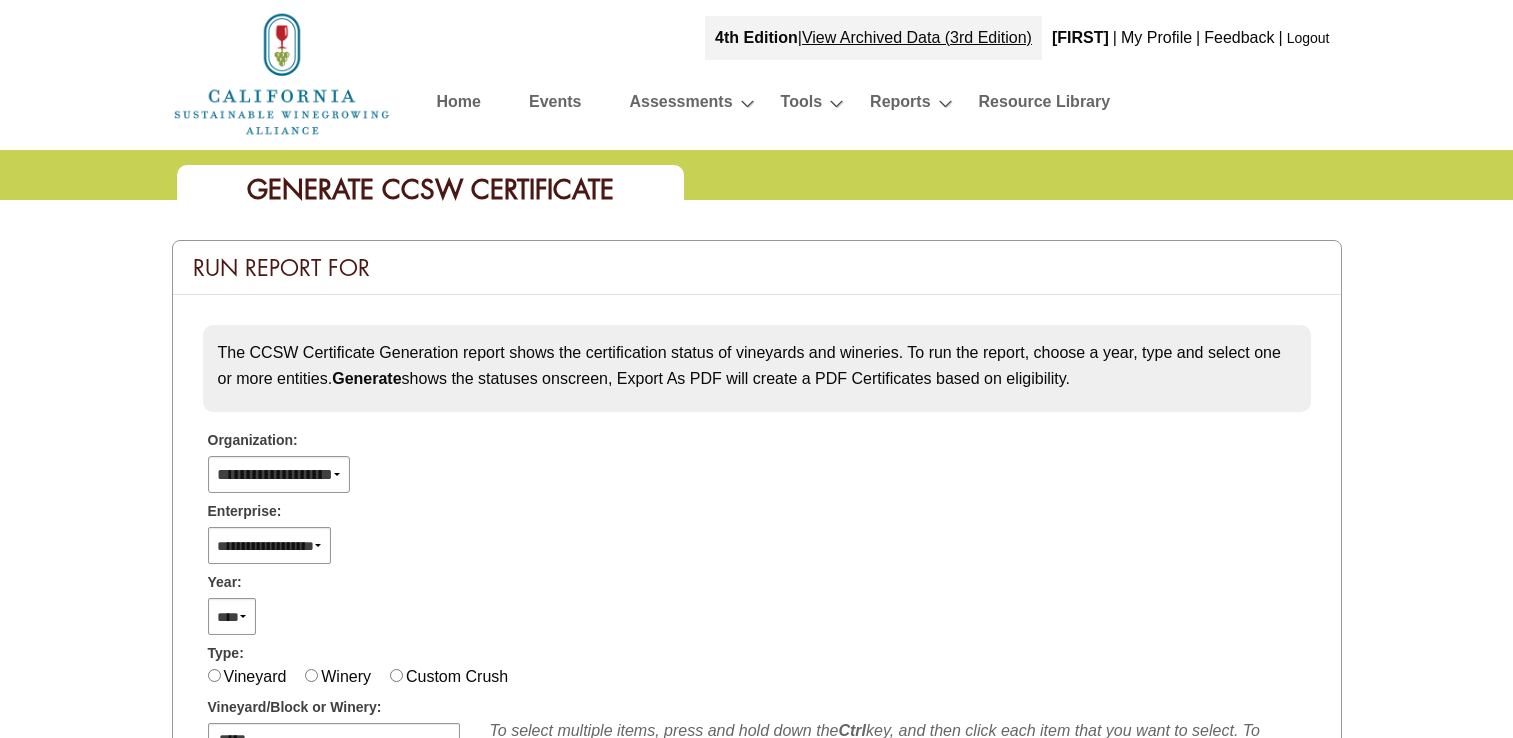 select 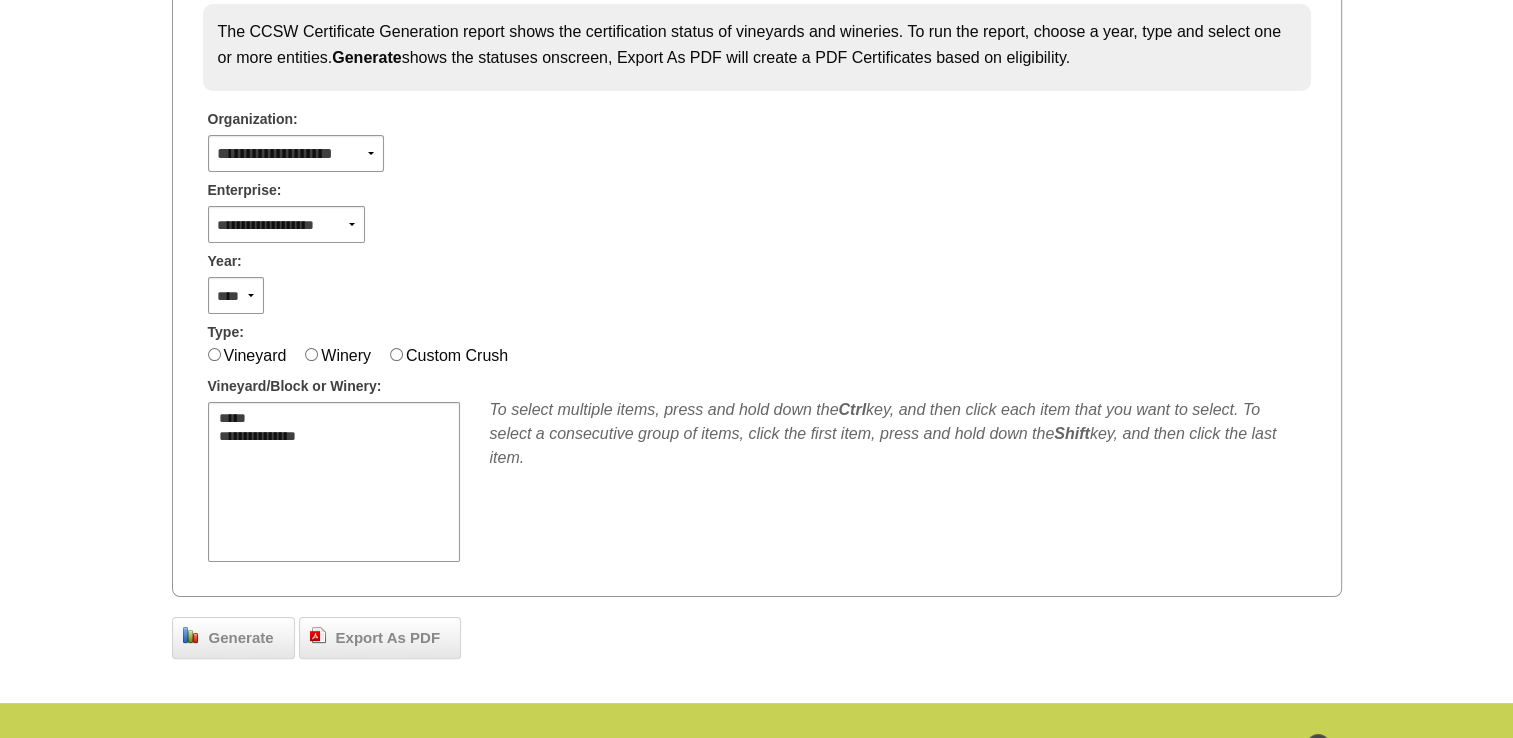 scroll, scrollTop: 400, scrollLeft: 0, axis: vertical 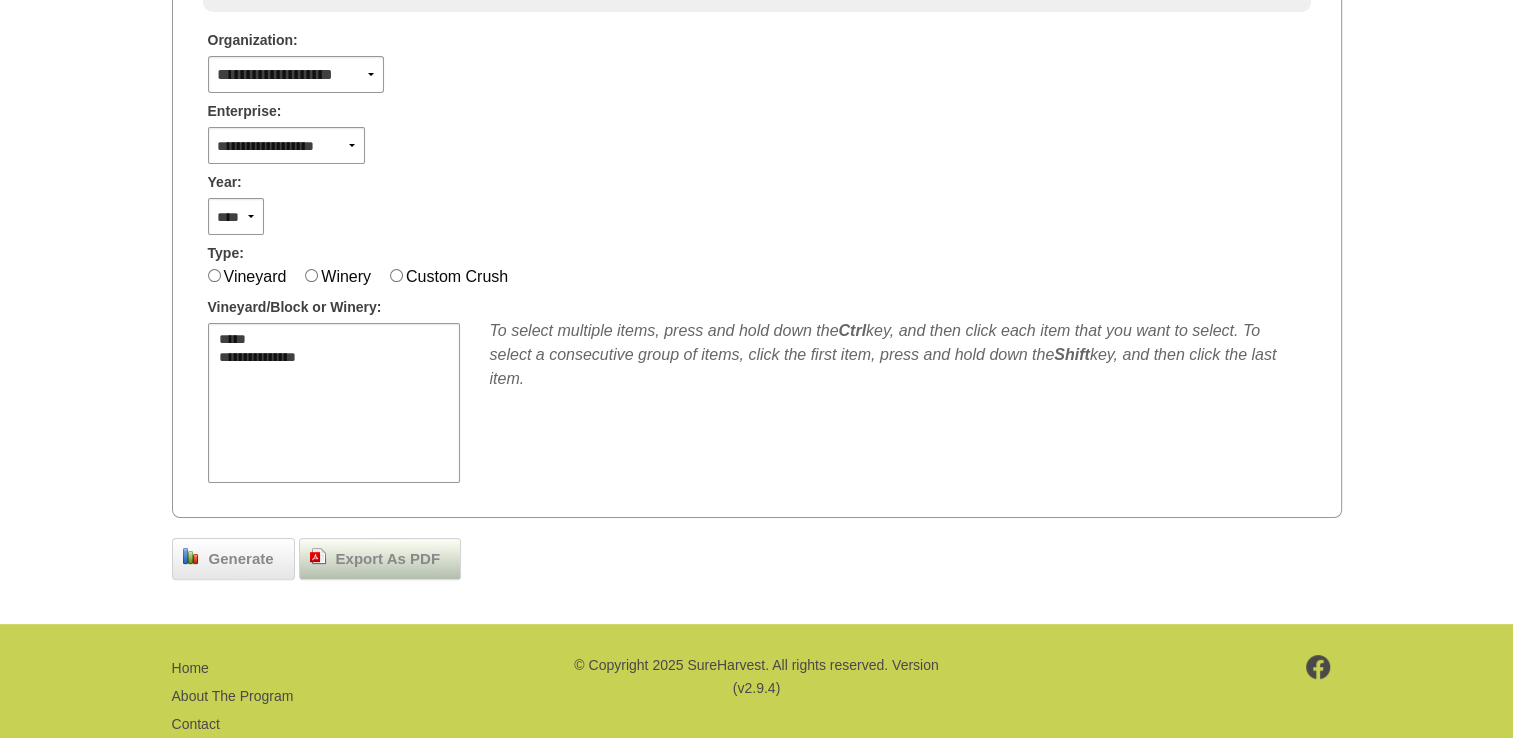click on "Export As PDF" at bounding box center (388, 559) 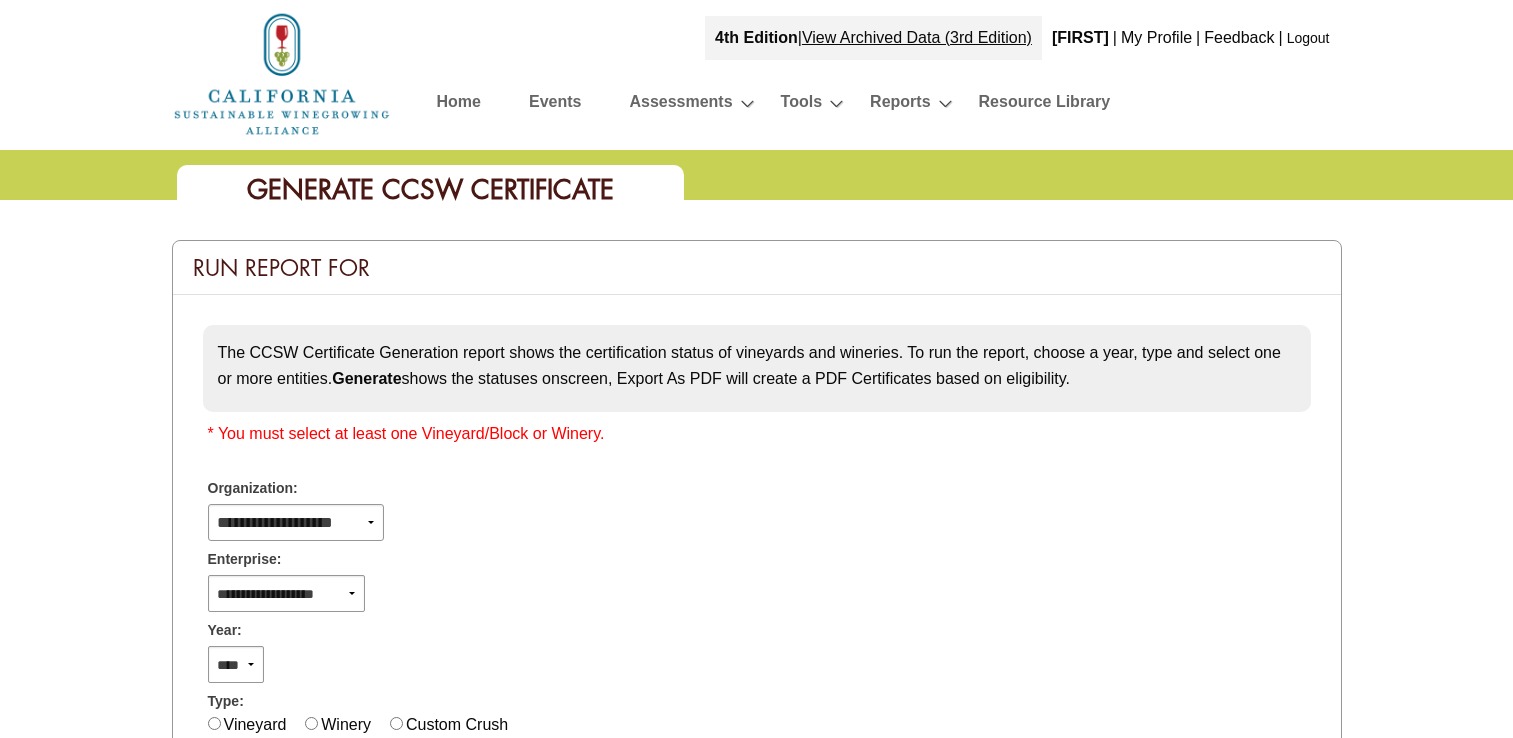scroll, scrollTop: 400, scrollLeft: 0, axis: vertical 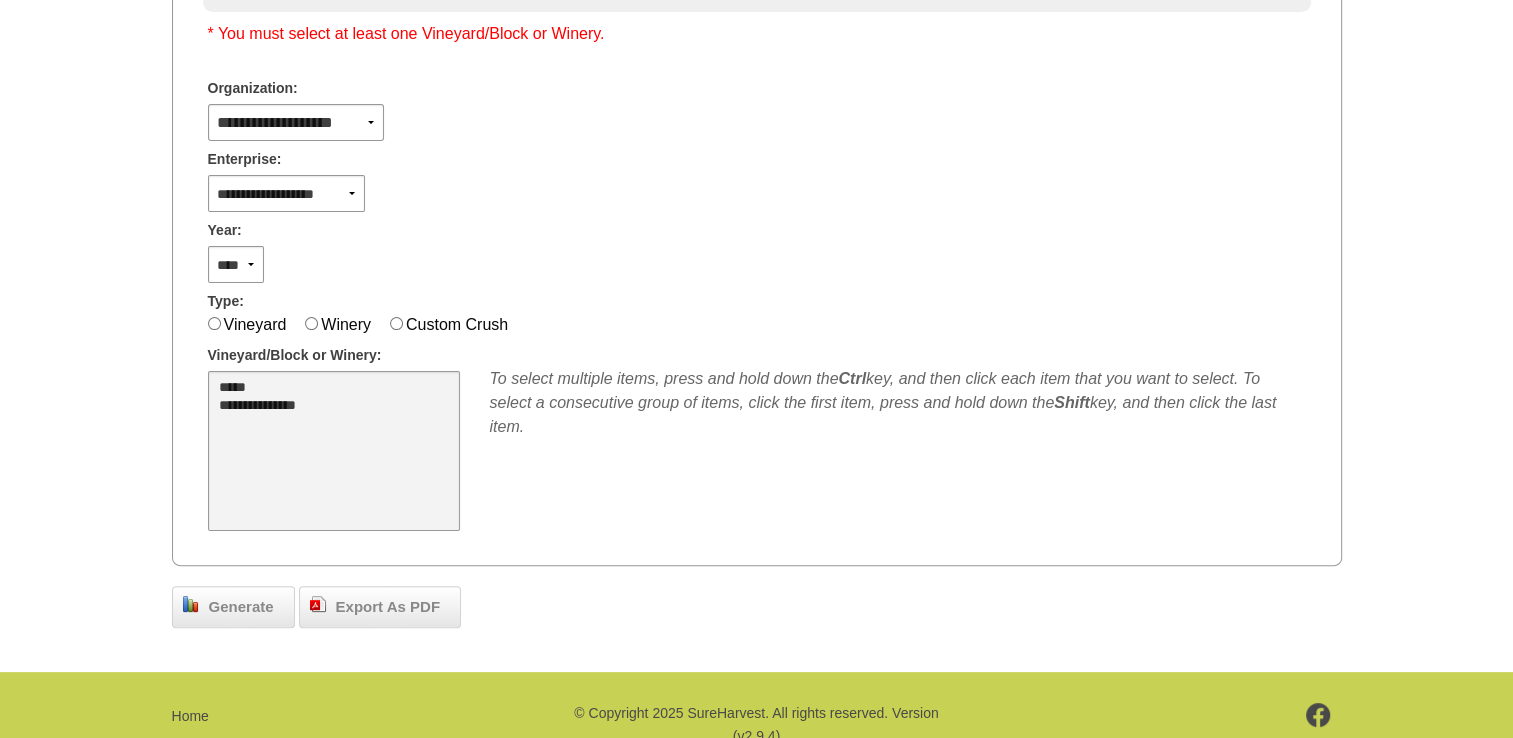 select on "**" 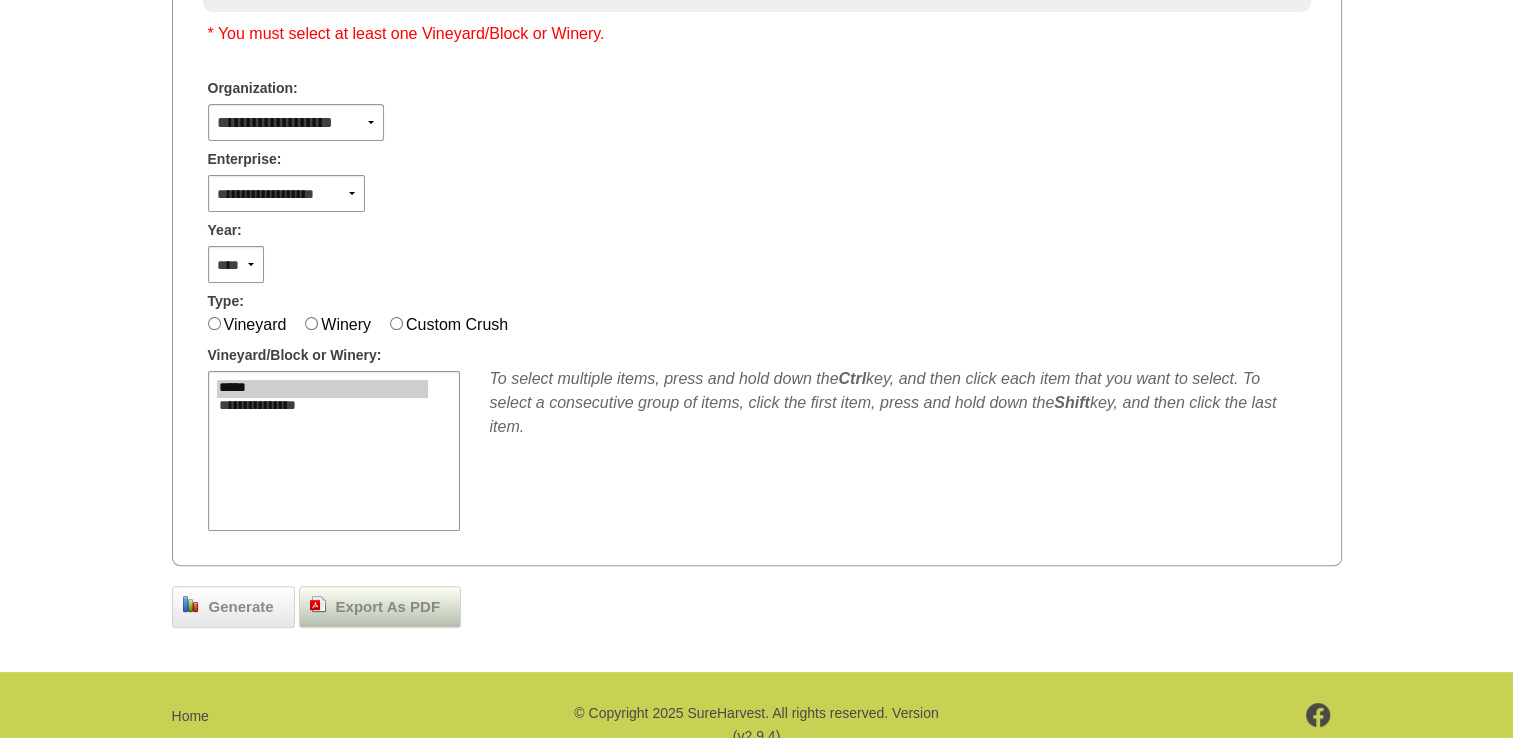click on "Export As PDF" at bounding box center (388, 607) 